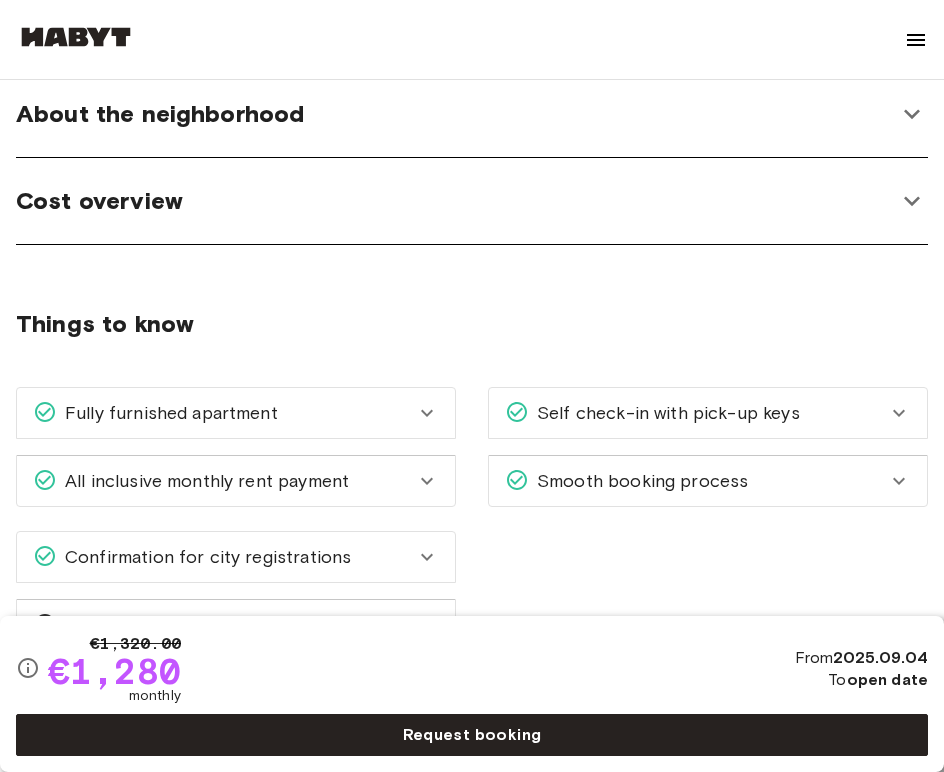 scroll, scrollTop: 0, scrollLeft: 0, axis: both 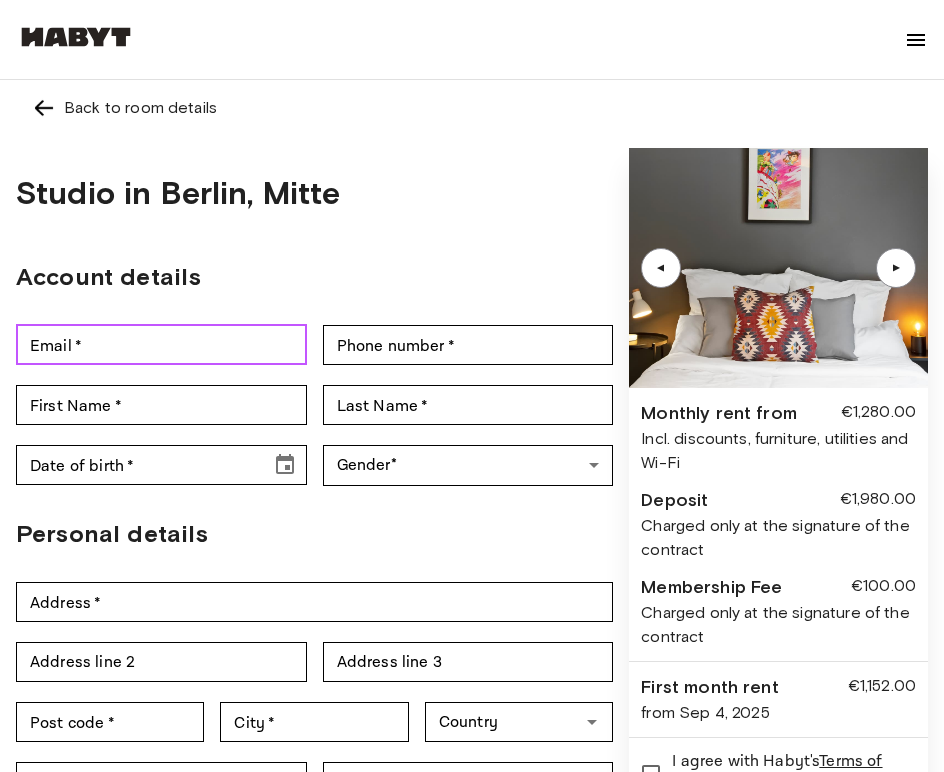 click on "Email   *" at bounding box center [161, 345] 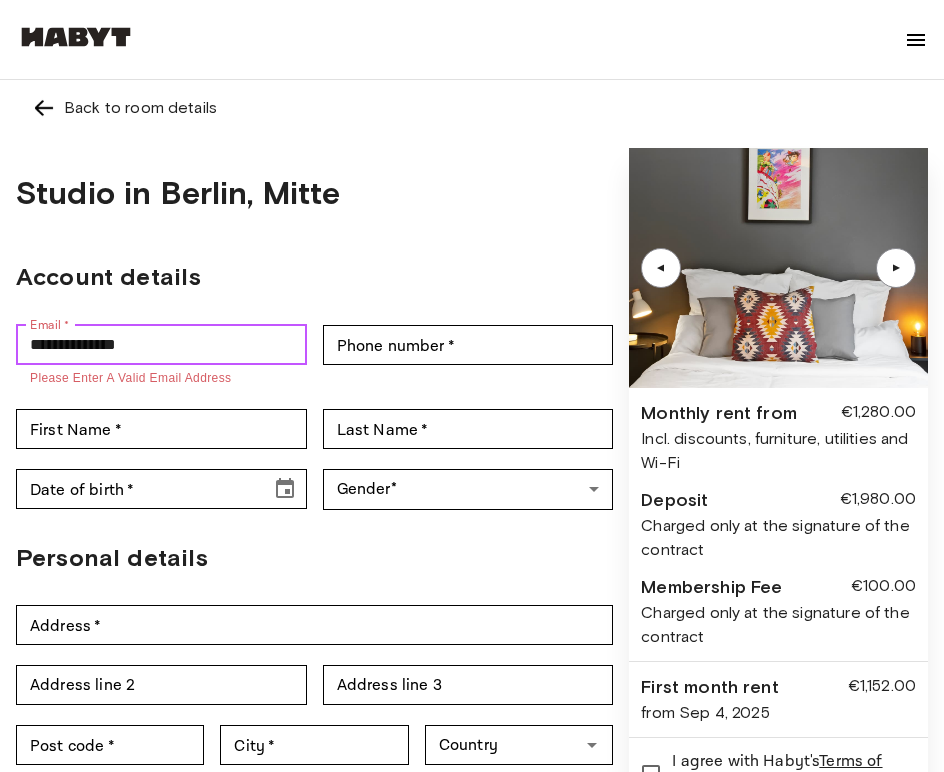 type on "**********" 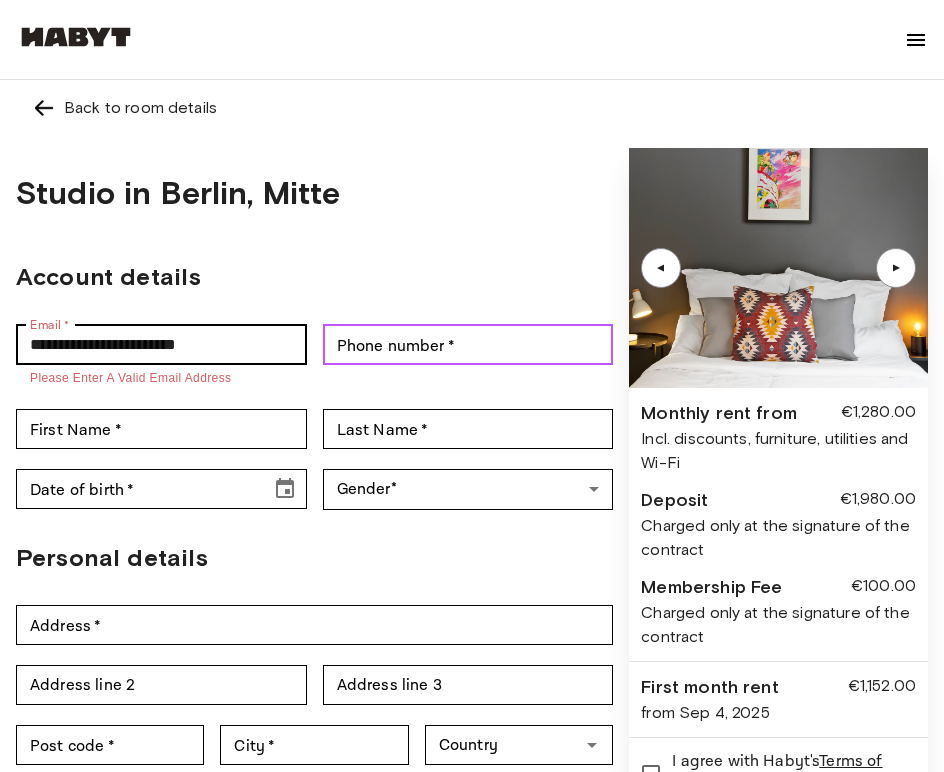 type on "**********" 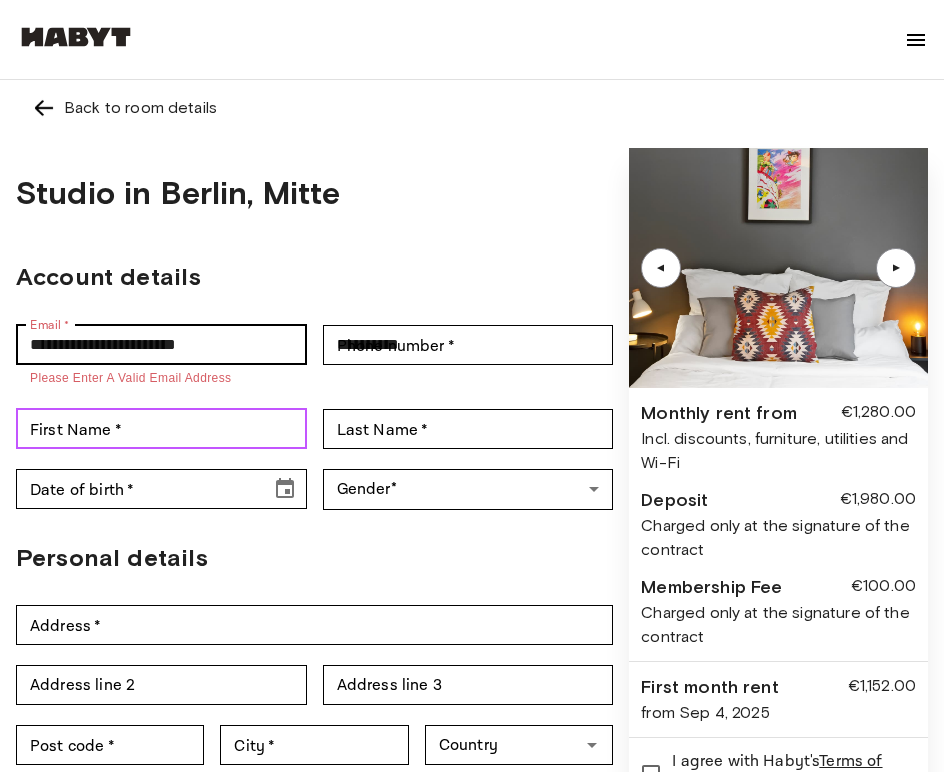 type on "*******" 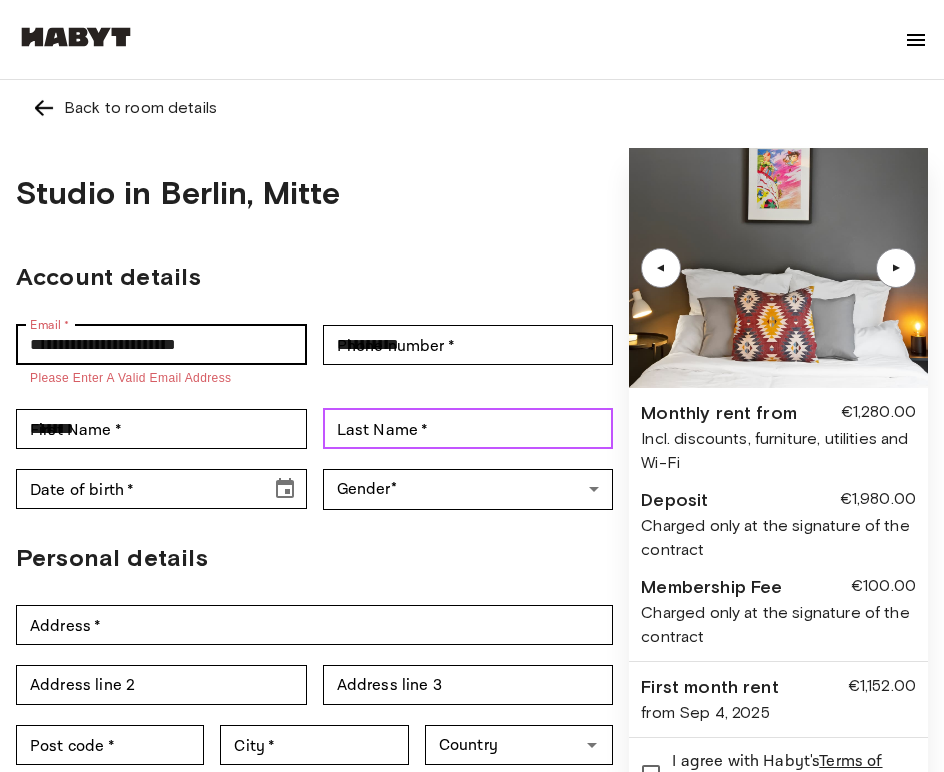 type on "*****" 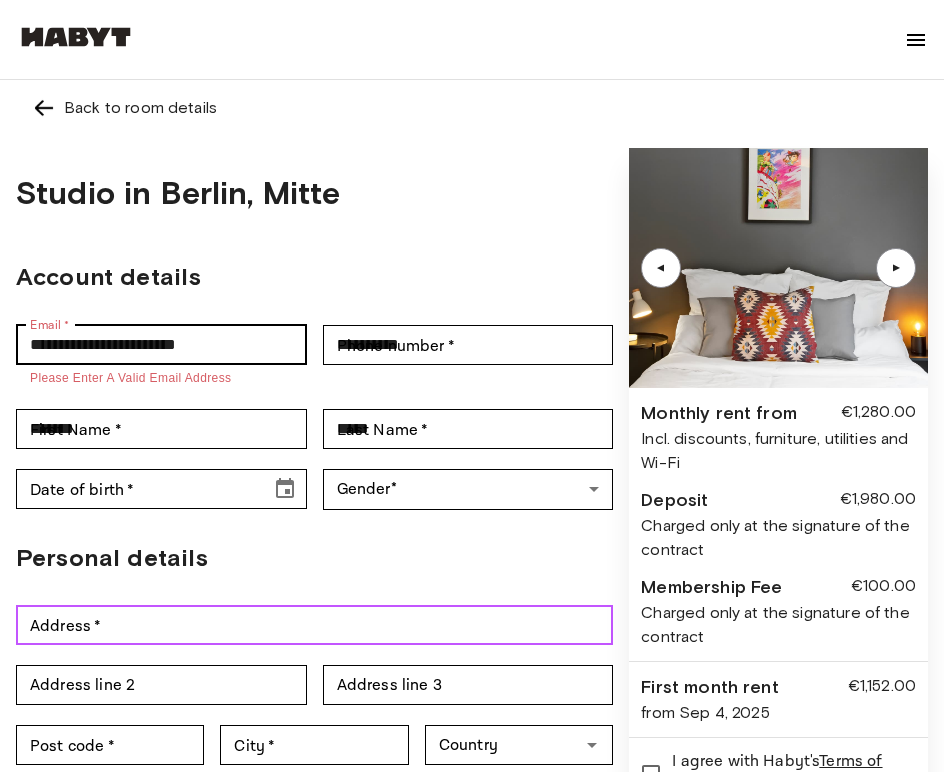 type on "**********" 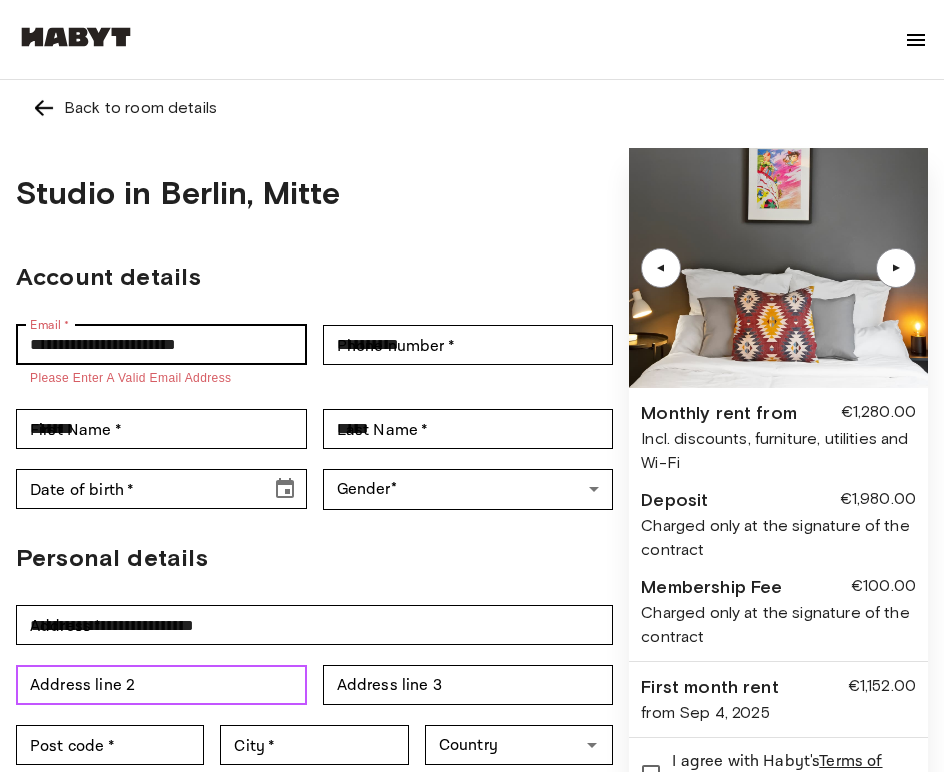 type on "*********" 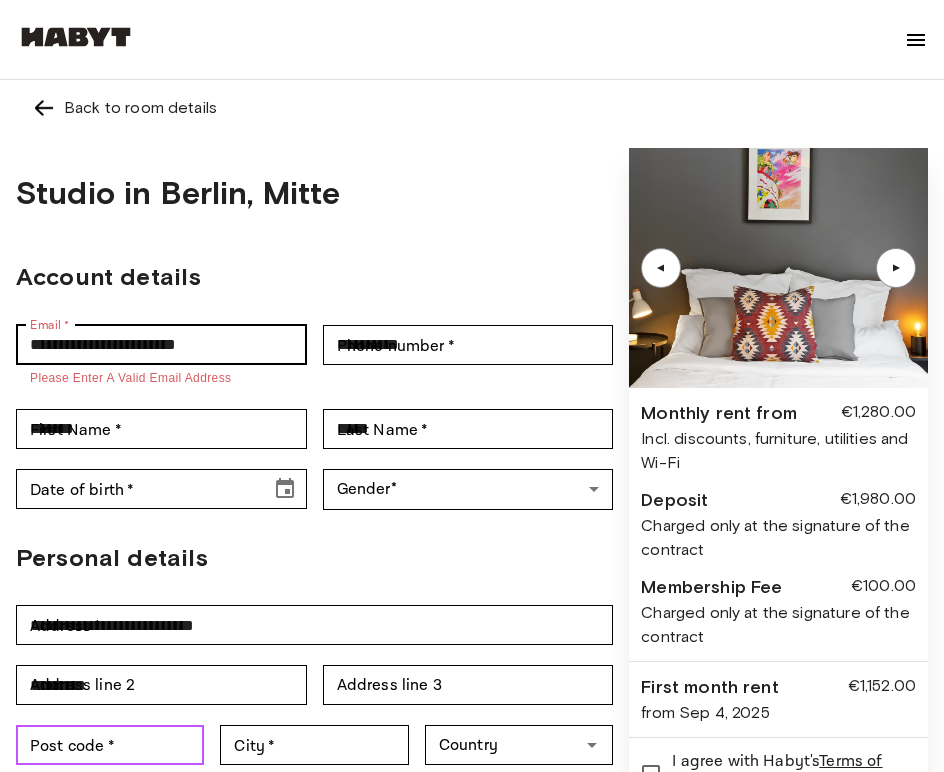 type on "*******" 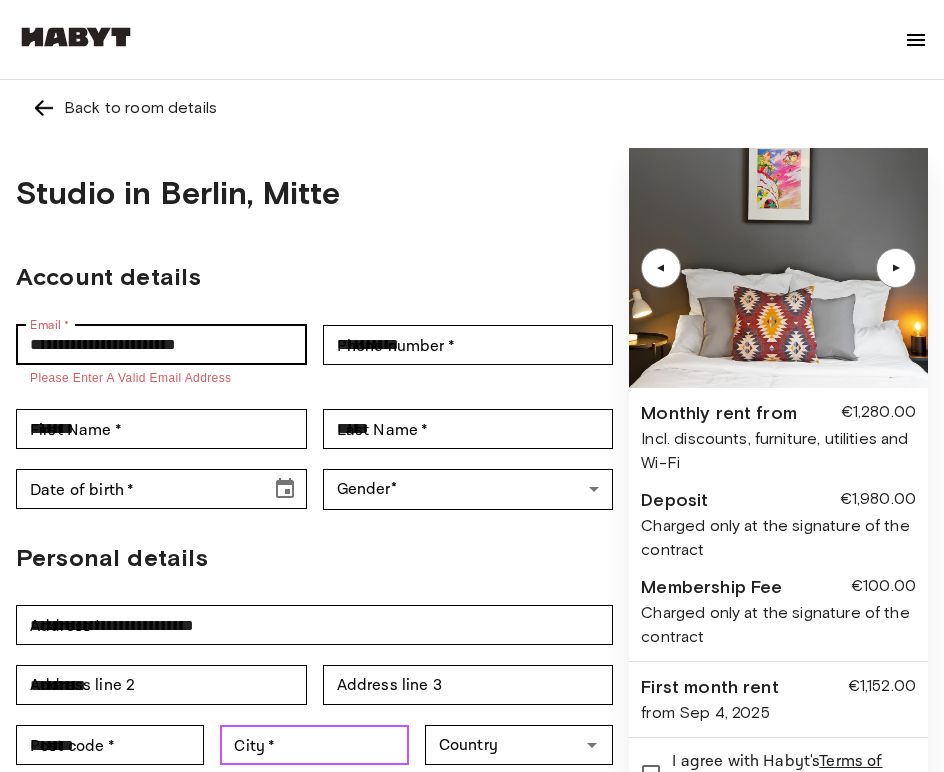 type on "********" 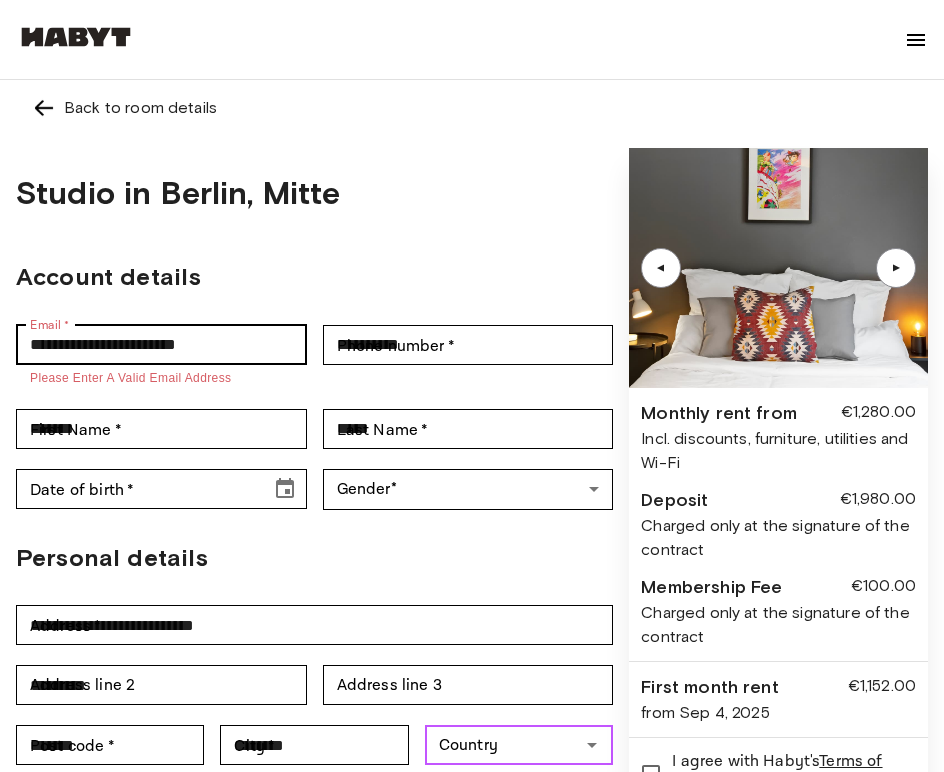 type on "******" 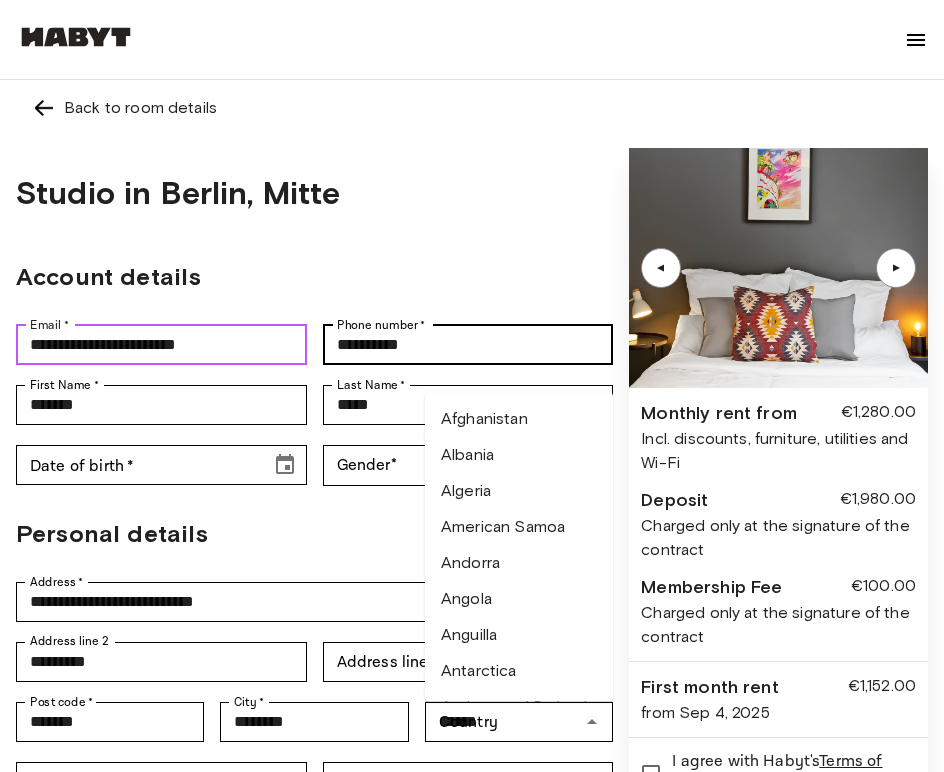 type 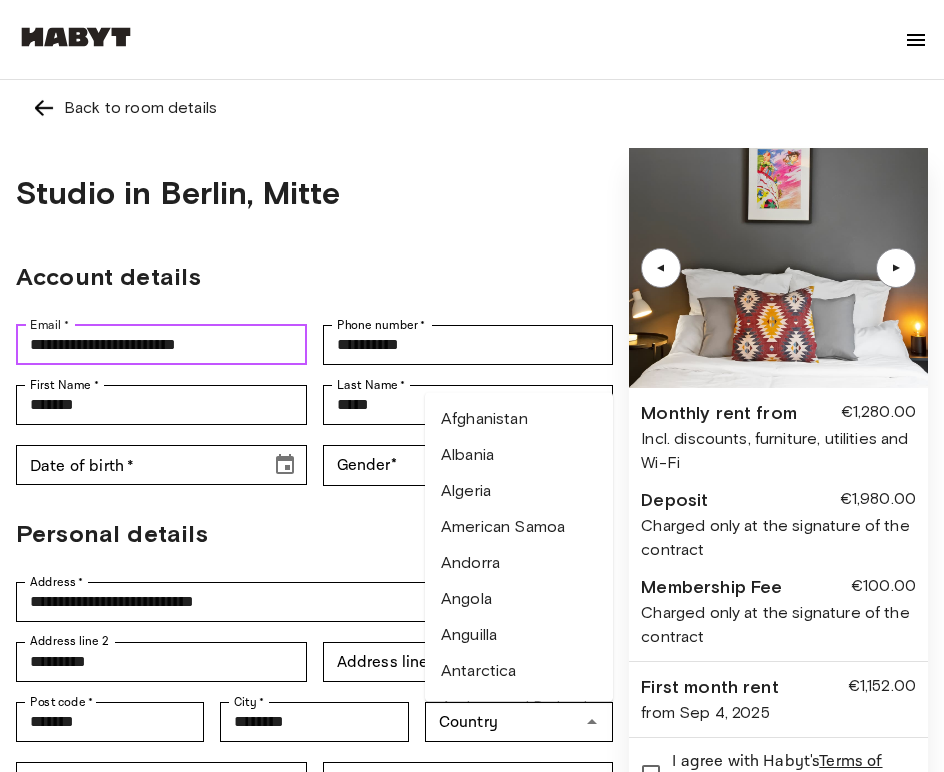 scroll, scrollTop: 200, scrollLeft: 0, axis: vertical 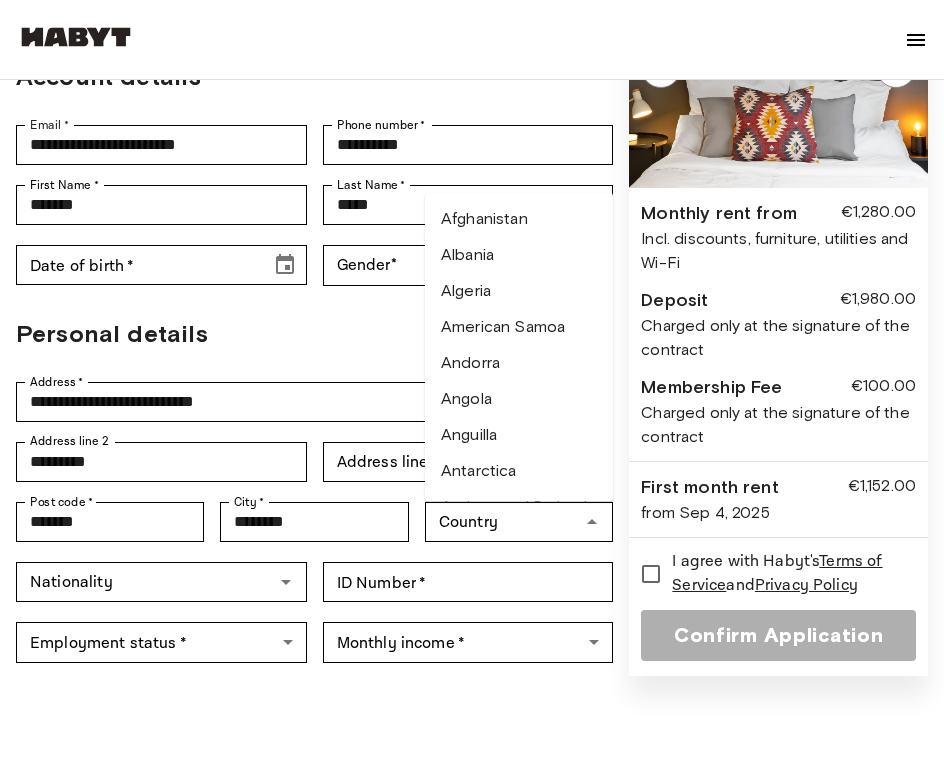 click on "**********" at bounding box center [314, 312] 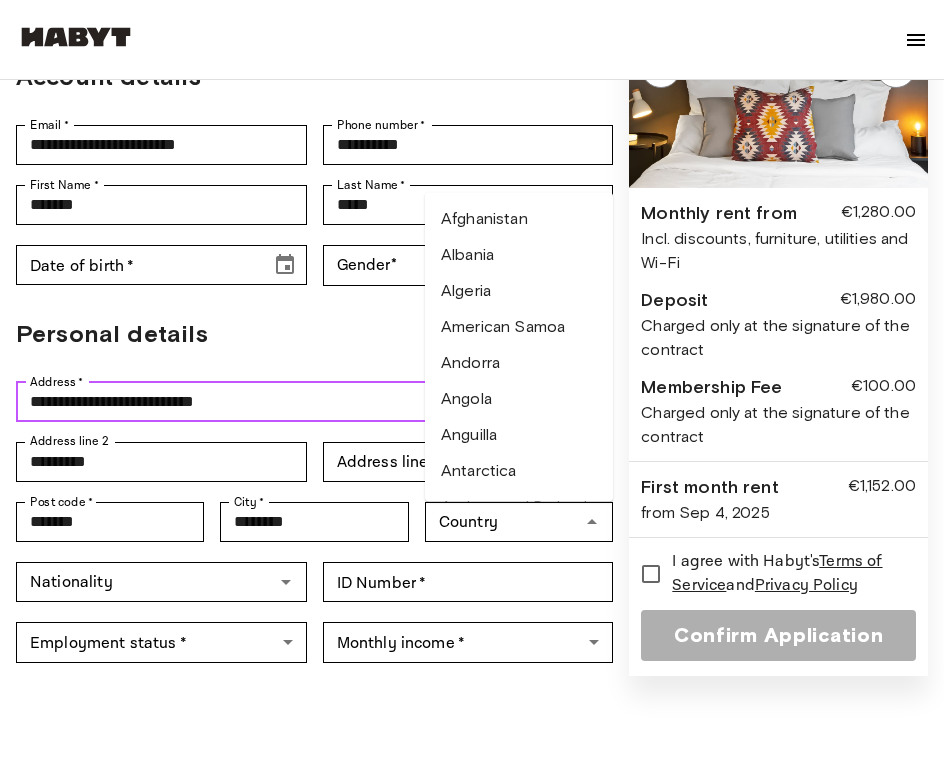 click on "**********" at bounding box center [314, 402] 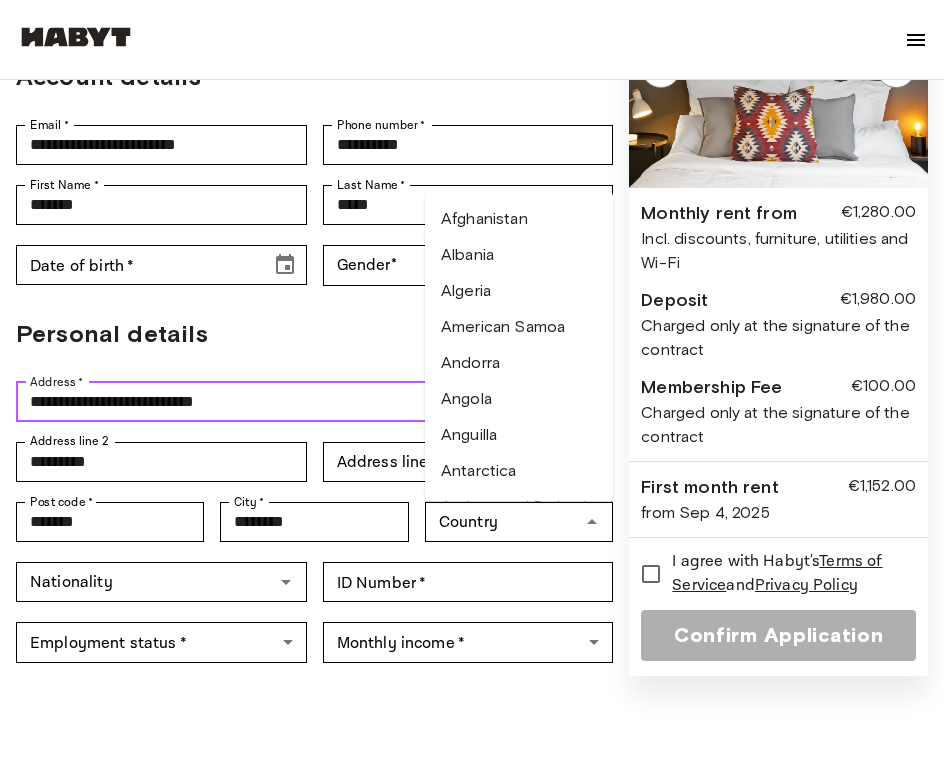 click on "**********" at bounding box center [314, 402] 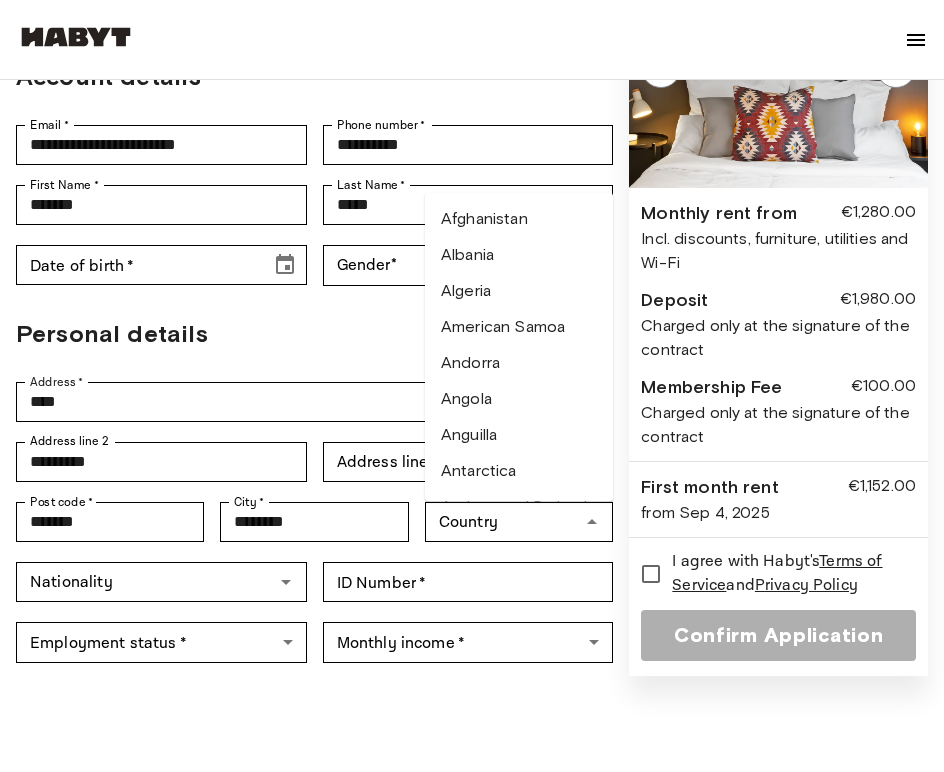 click on "Personal details" at bounding box center (314, 334) 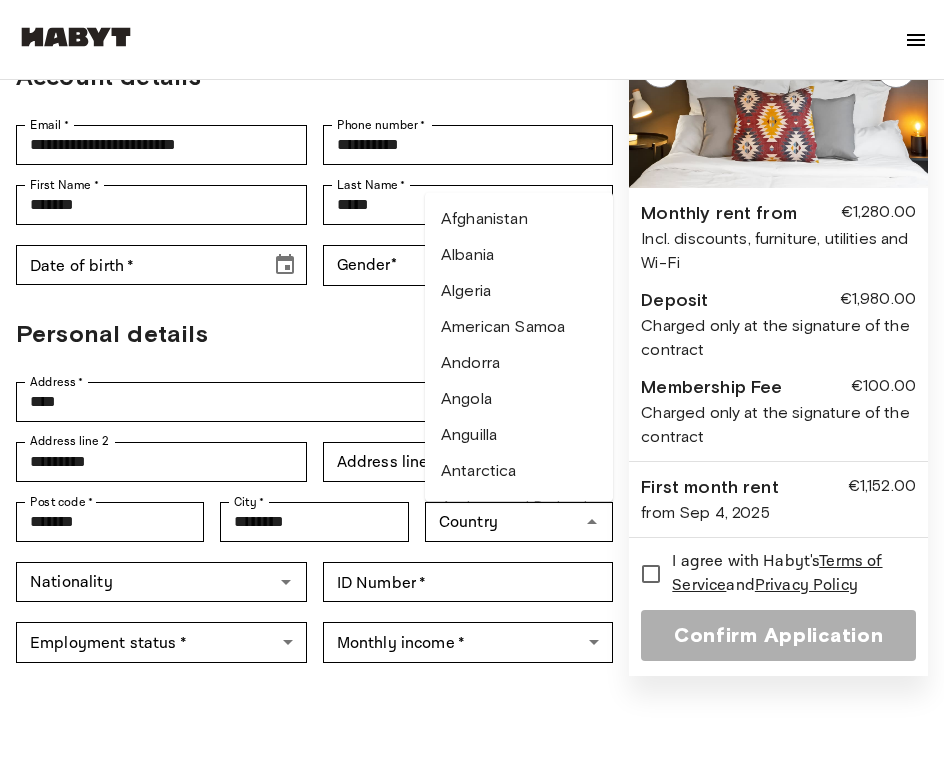 click on "**********" at bounding box center [314, 312] 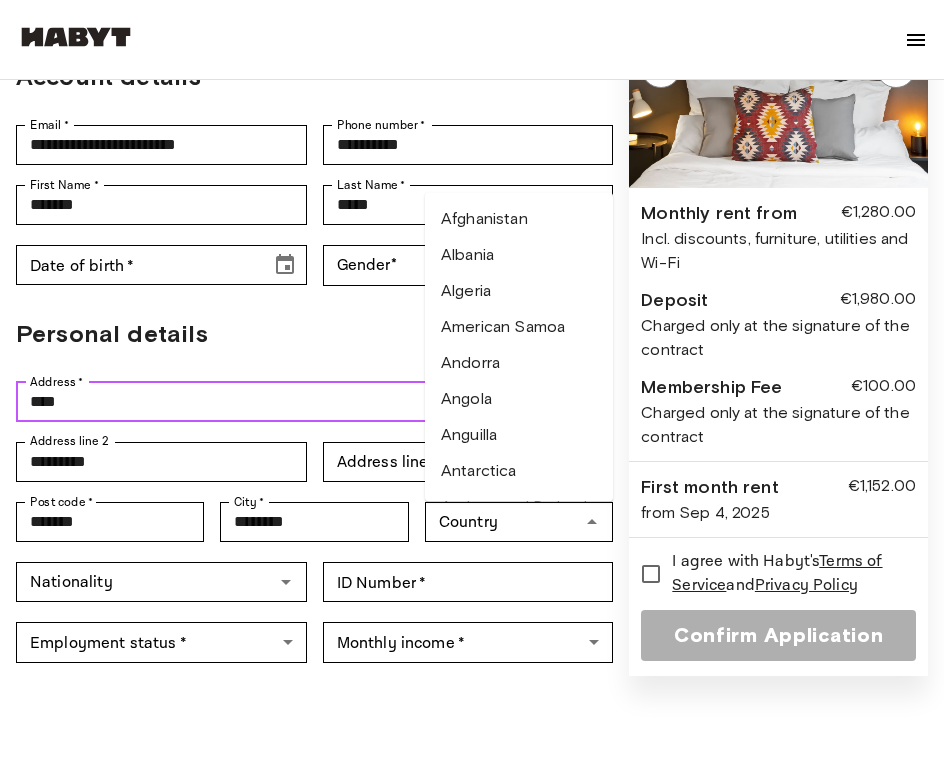 click on "****" at bounding box center [314, 402] 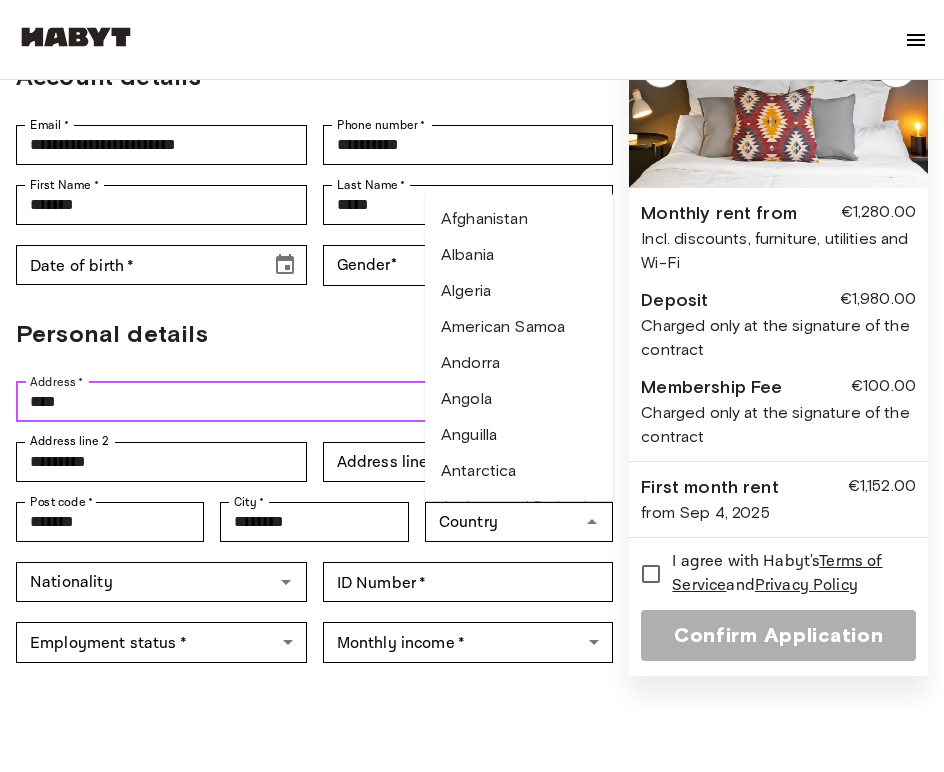 type on "**********" 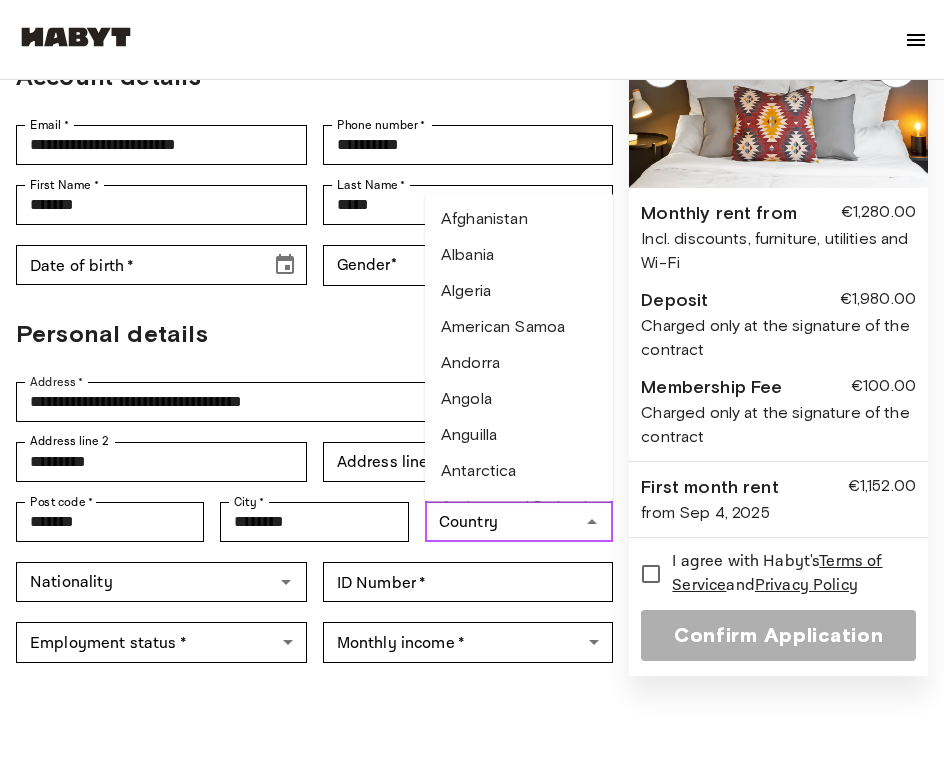 type on "*******" 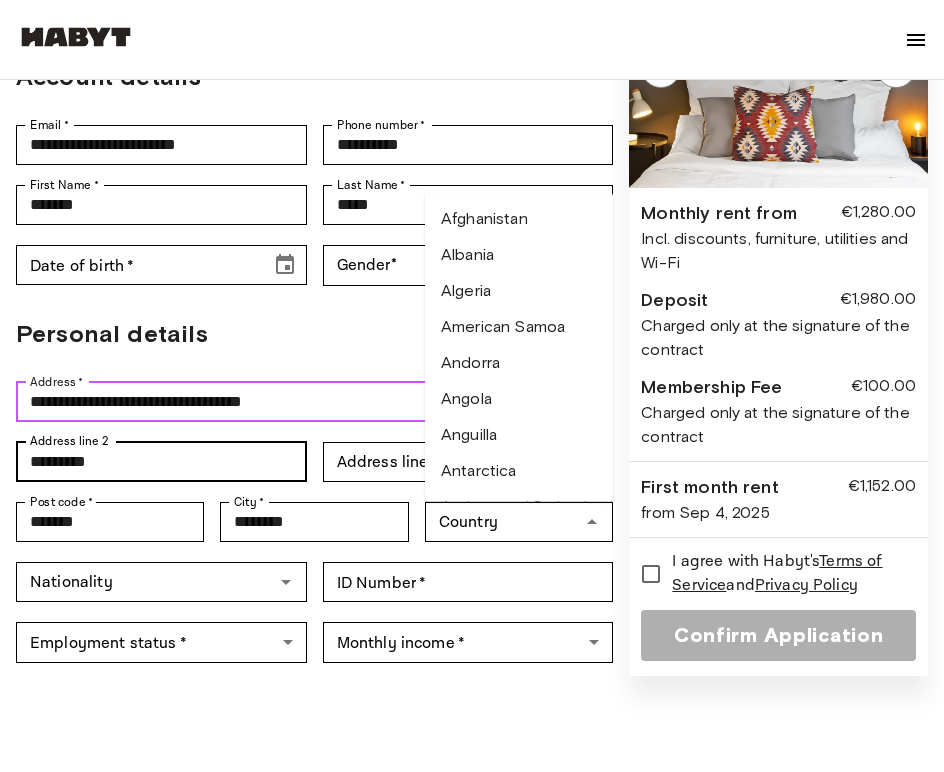scroll, scrollTop: 347, scrollLeft: 0, axis: vertical 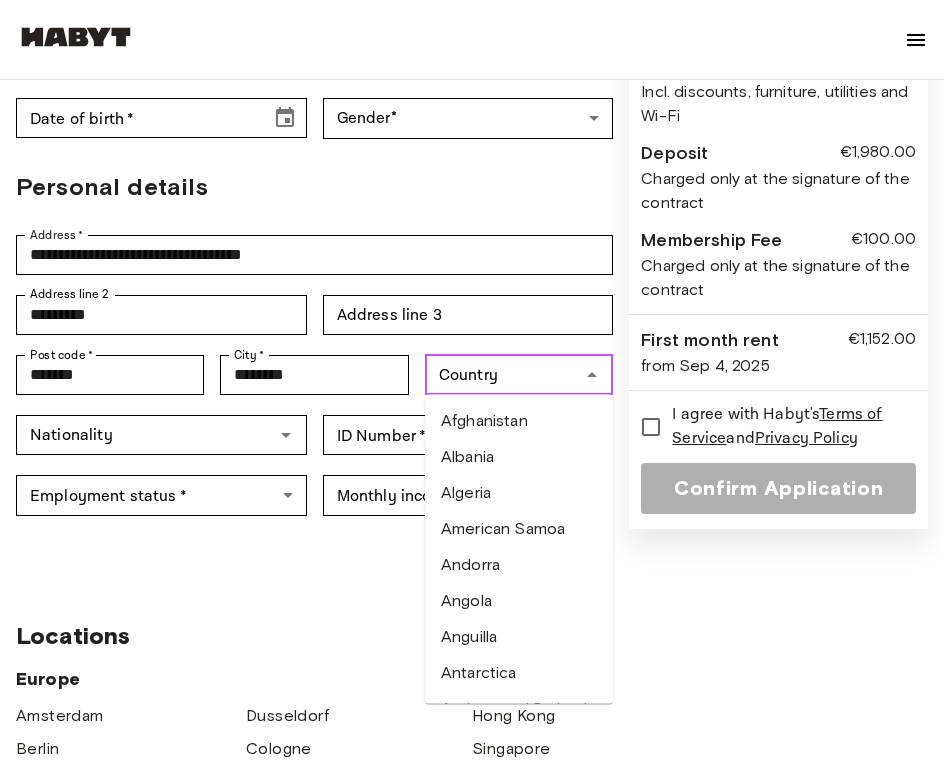 click on "Country" at bounding box center (502, 375) 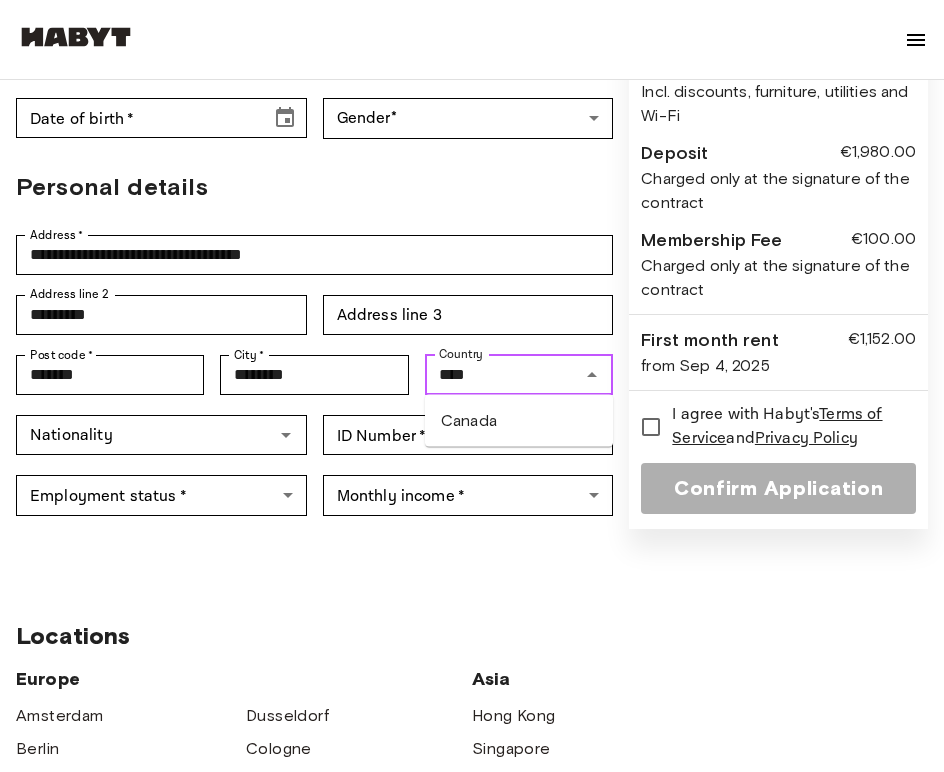 click on "Canada" at bounding box center (519, 421) 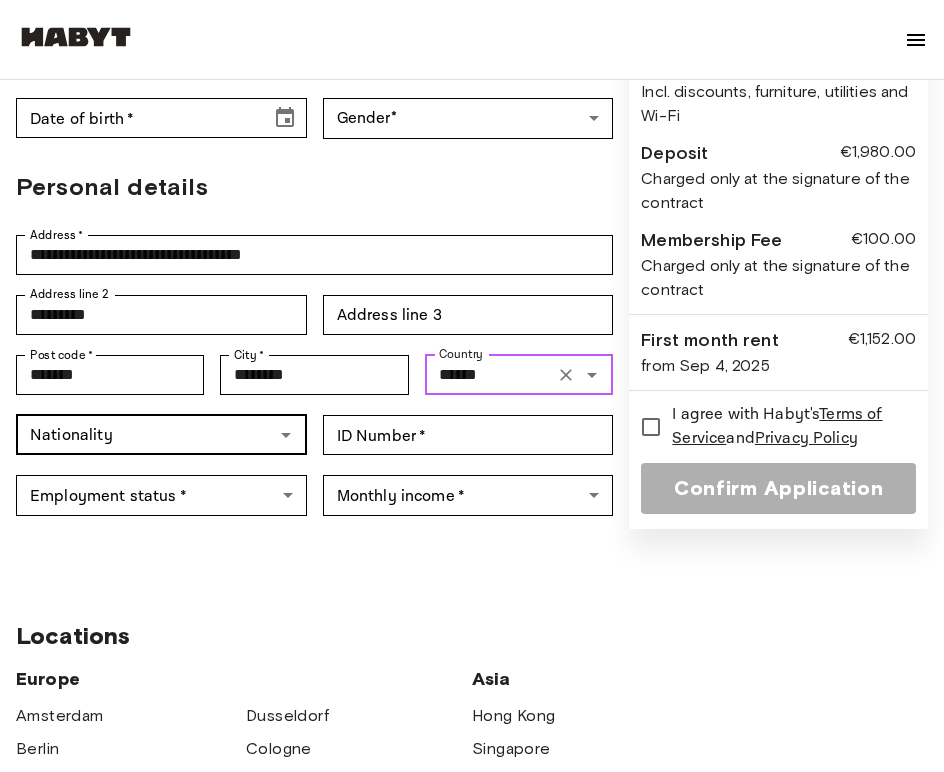 type on "******" 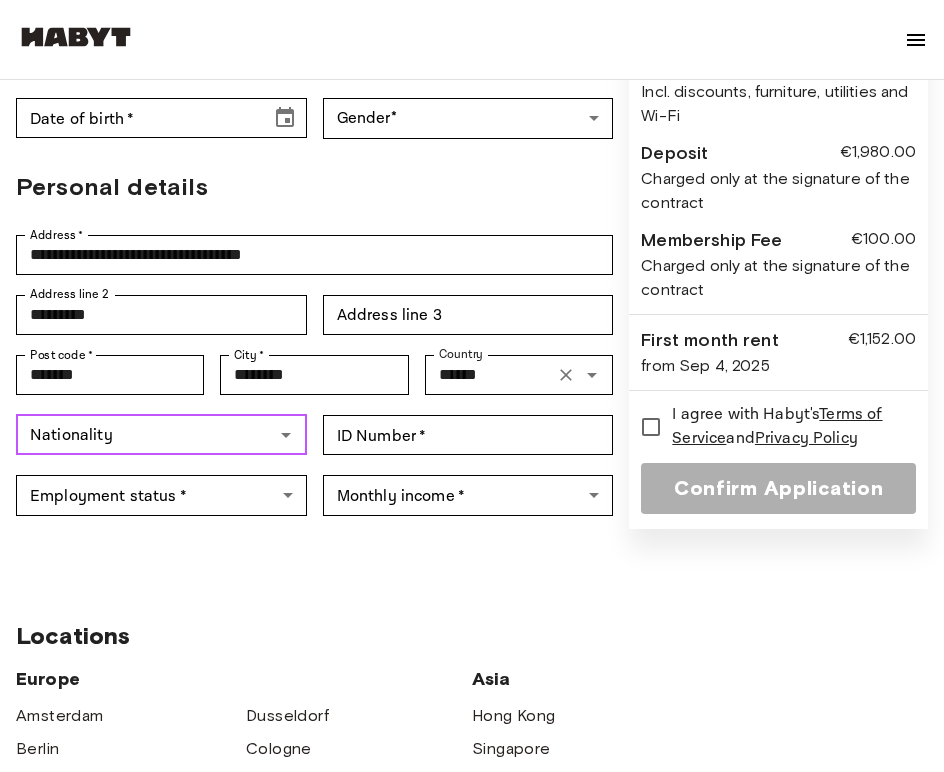 click on "Nationality" at bounding box center (145, 435) 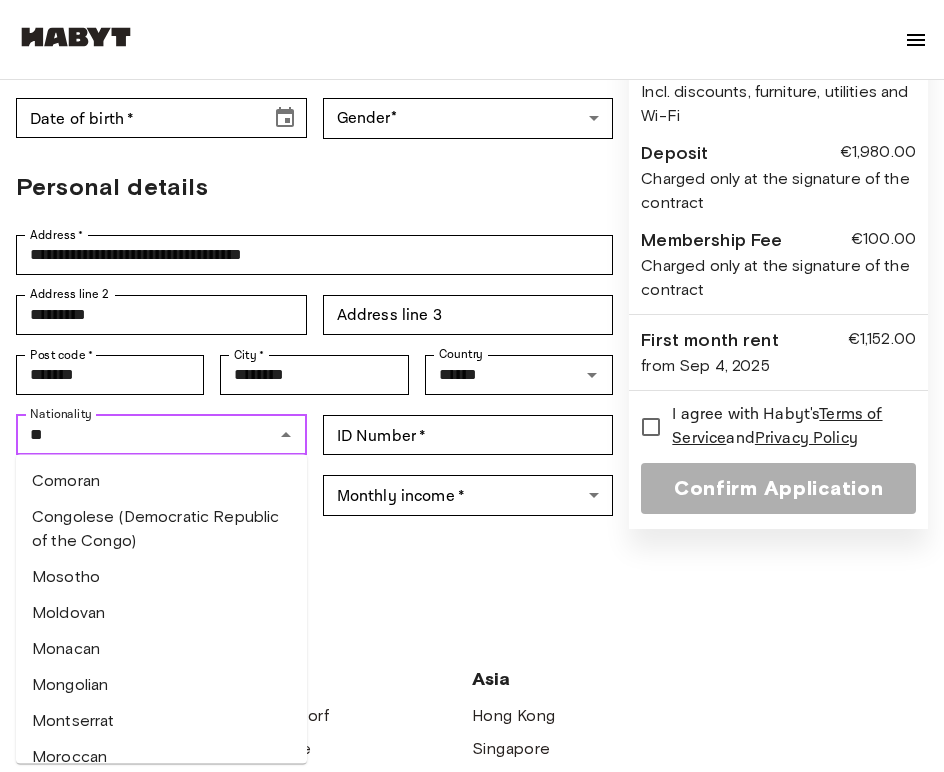 type on "*" 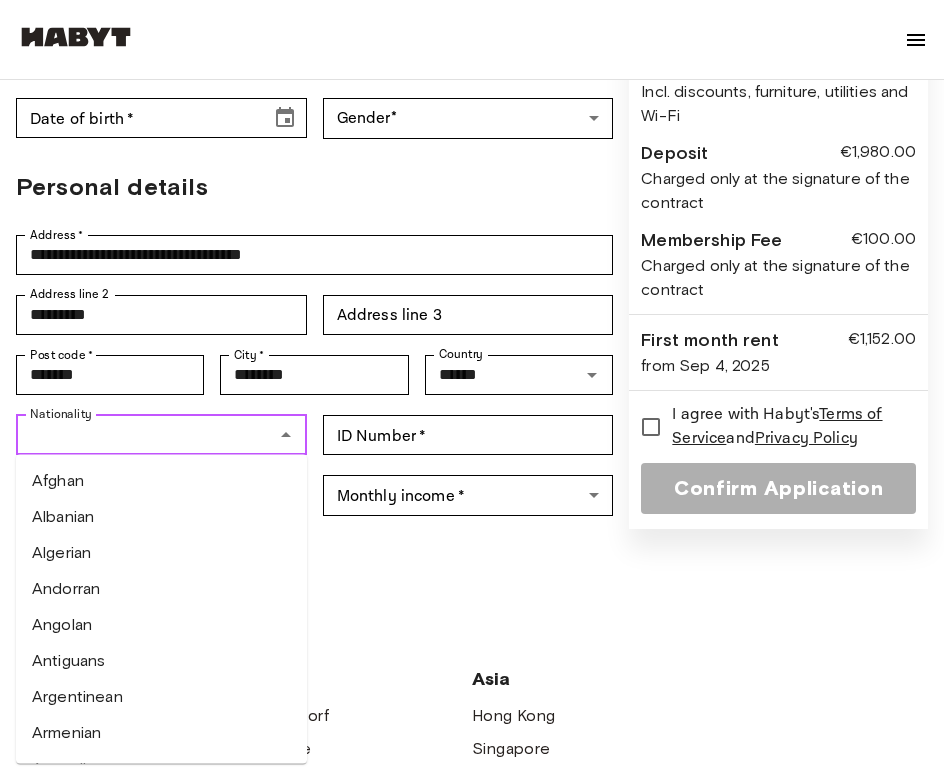 type on "*" 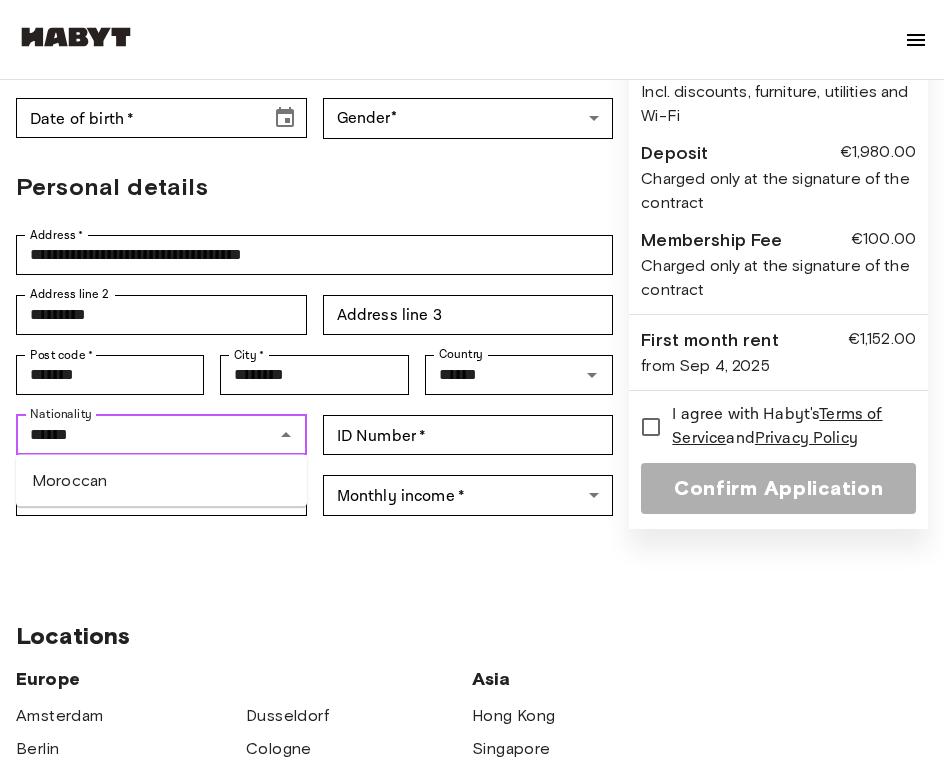 click on "Moroccan" at bounding box center (161, 481) 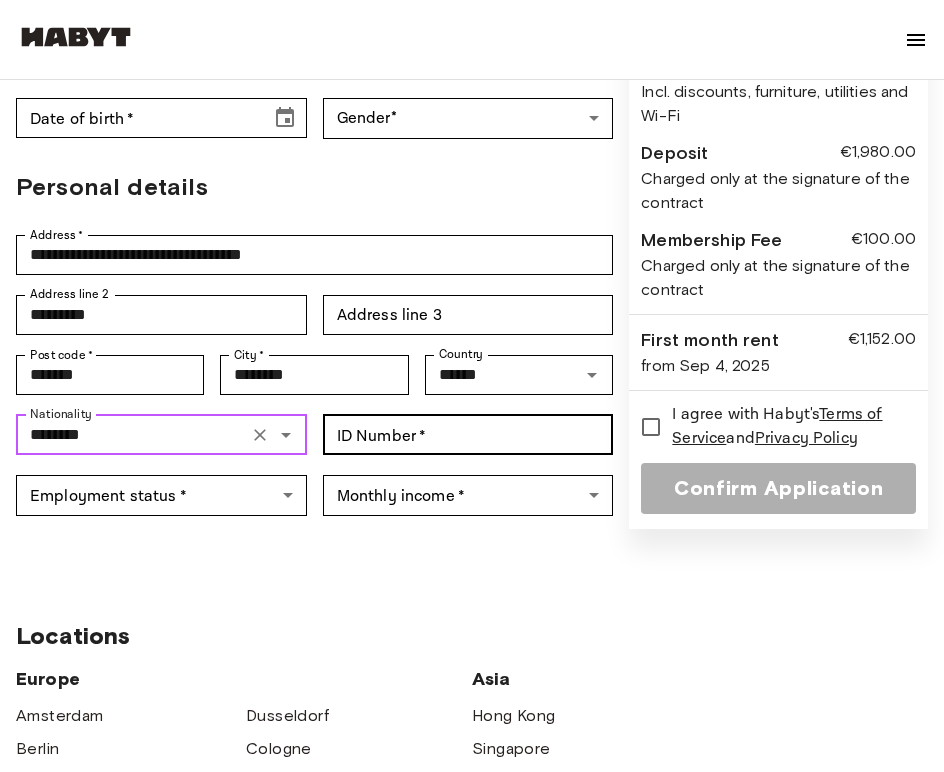 type on "********" 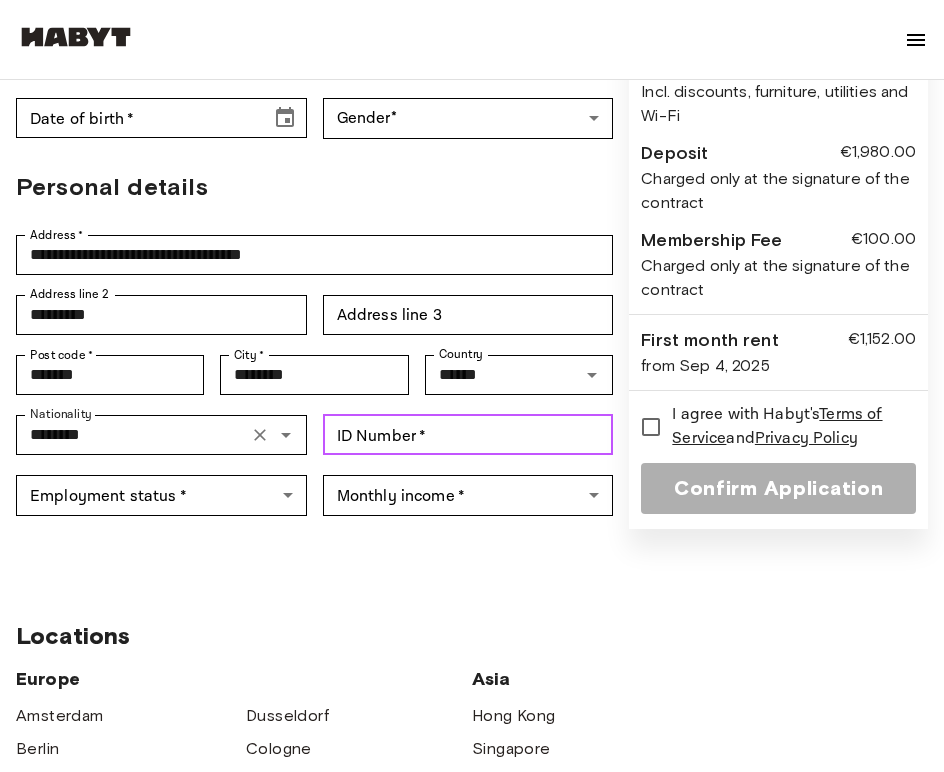 click on "ID Number   *" at bounding box center (468, 435) 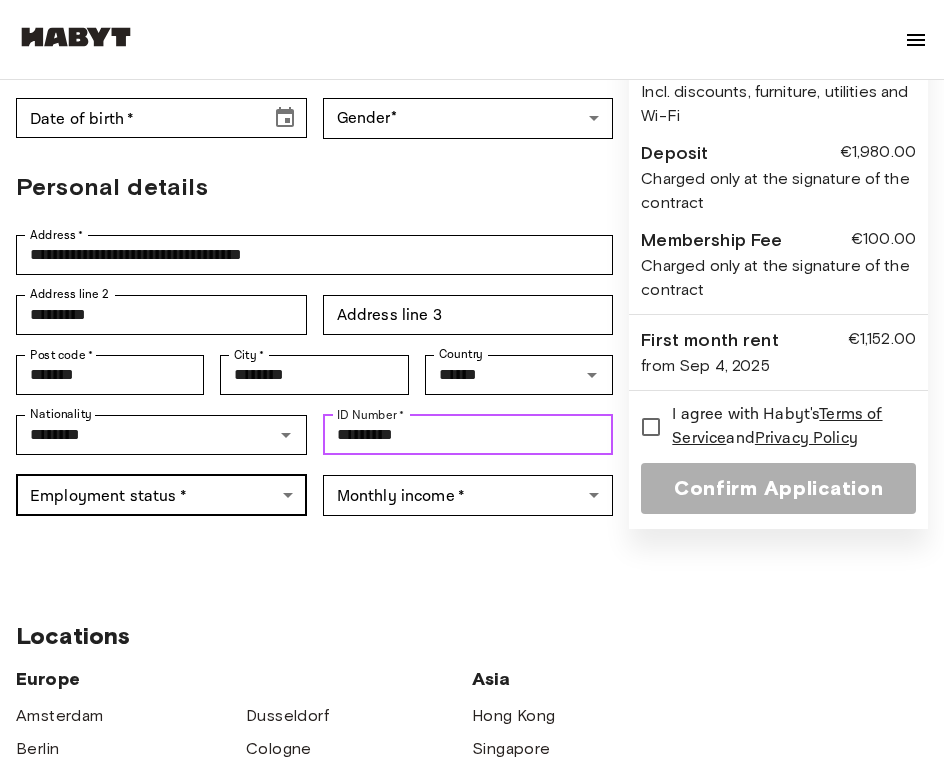 type on "*********" 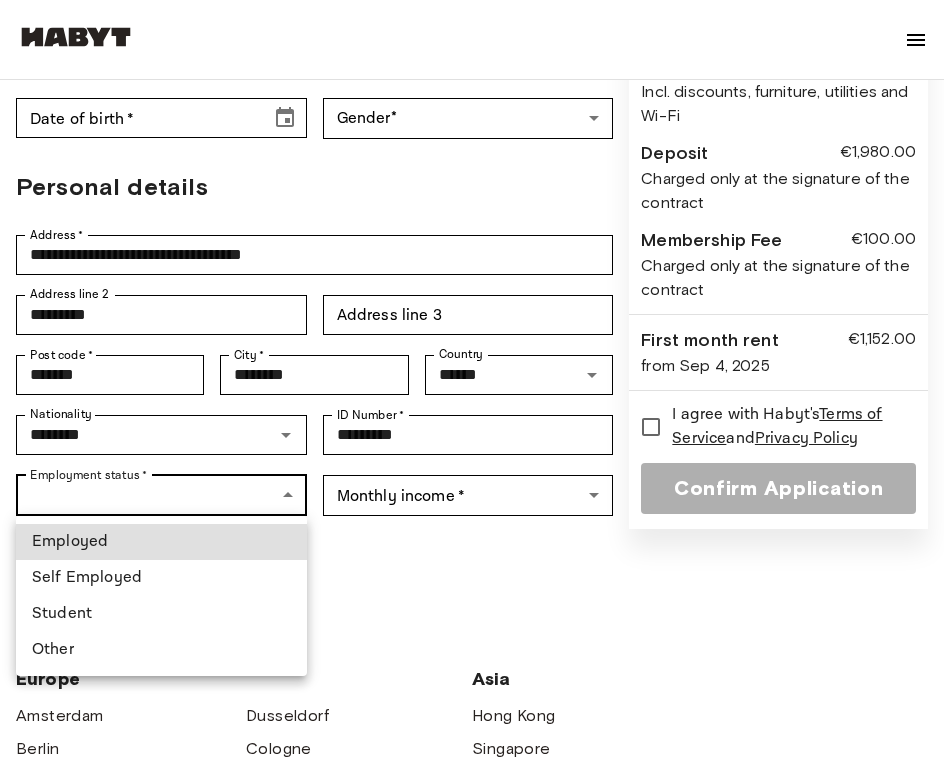 click on "**********" at bounding box center [472, 693] 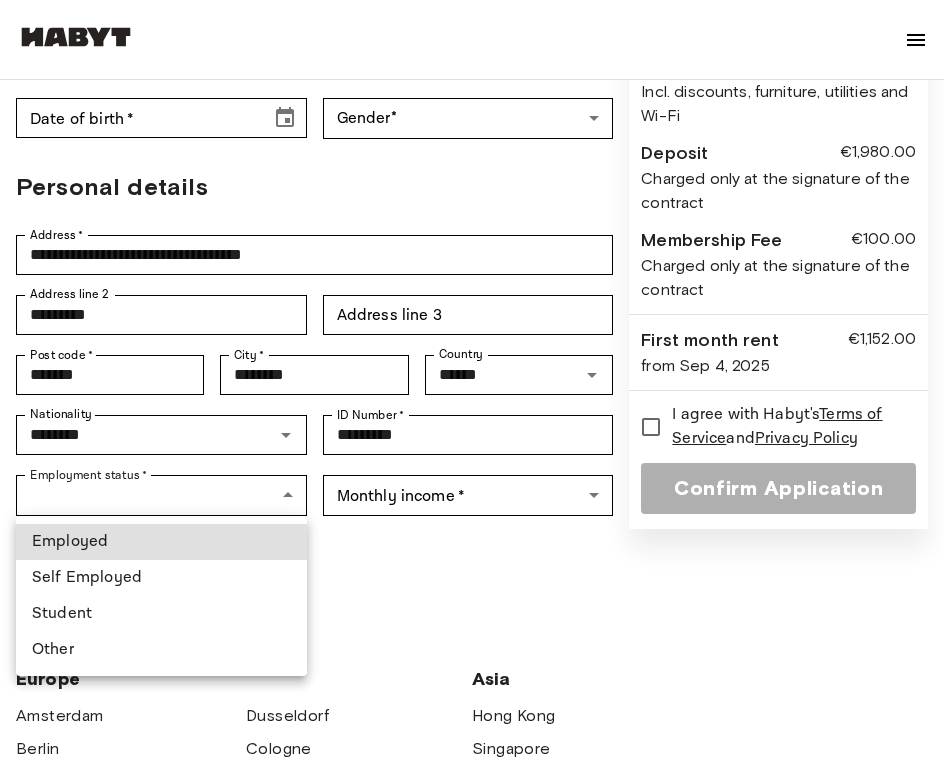 click on "Student" at bounding box center [161, 614] 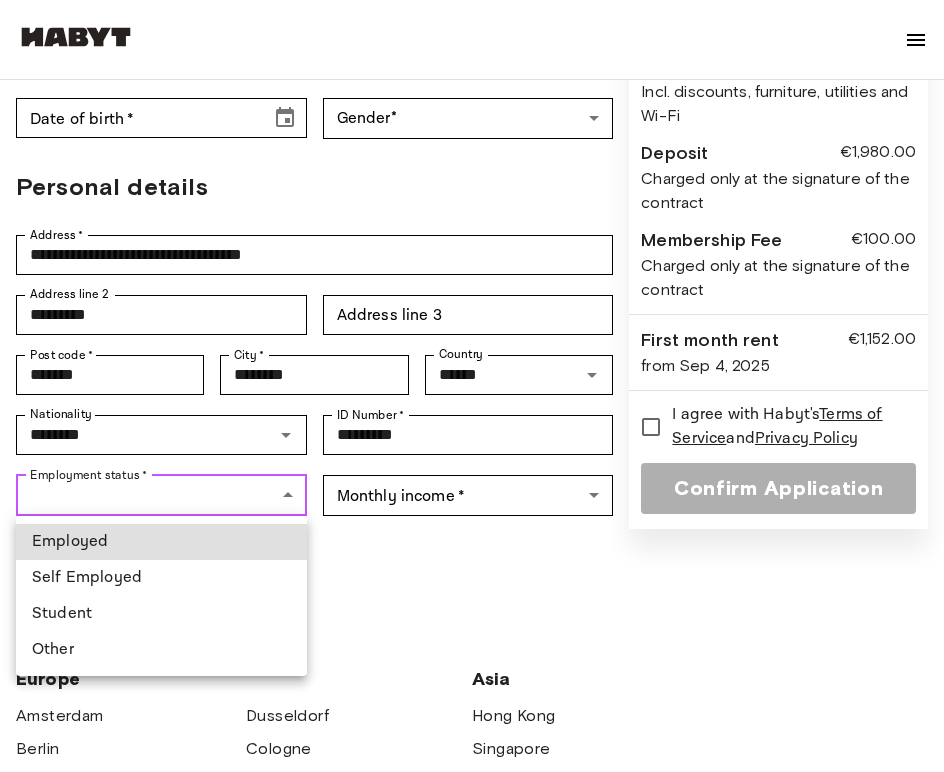 type on "*******" 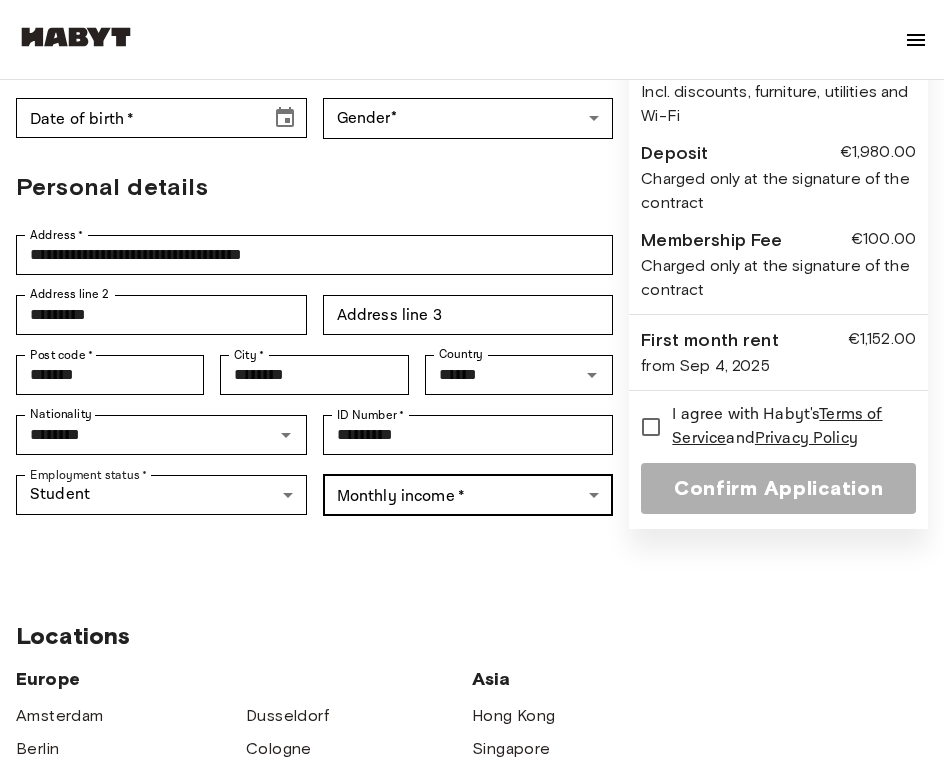 click on "**********" at bounding box center [472, 693] 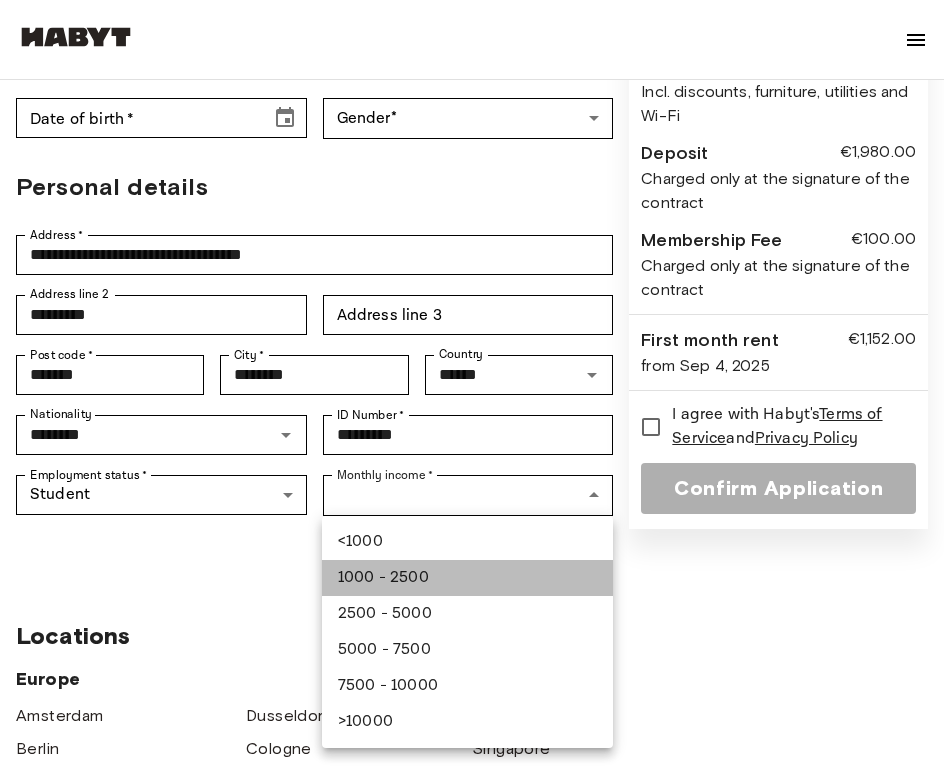 click on "1000 - 2500" at bounding box center [467, 578] 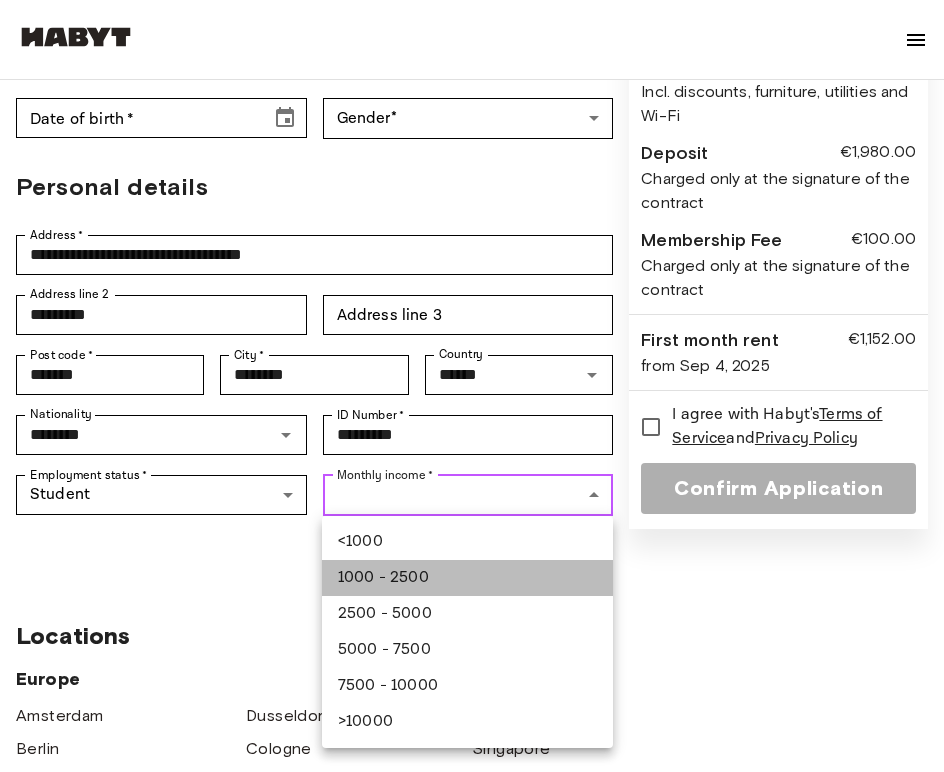 type on "**********" 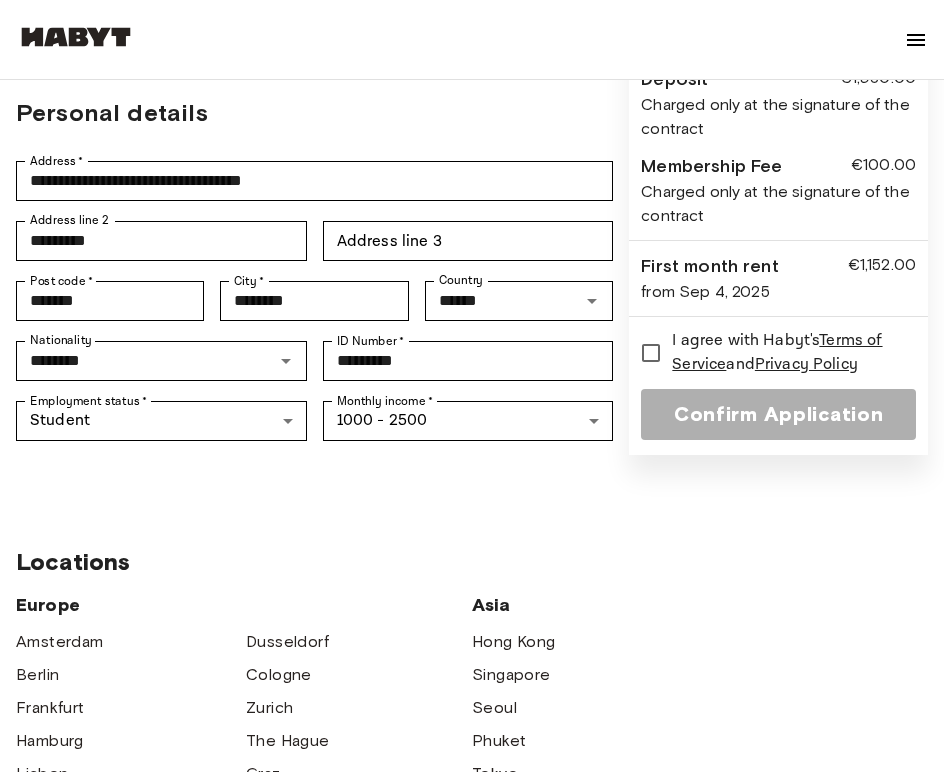 click on "Locations Europe Amsterdam Berlin Frankfurt Hamburg Lisbon Madrid Milan Modena Paris Turin Munich Rotterdam Stuttgart Dusseldorf Cologne Zurich The Hague Graz Brussels Leipzig Asia Hong Kong Singapore Seoul Phuket Tokyo" at bounding box center (472, 800) 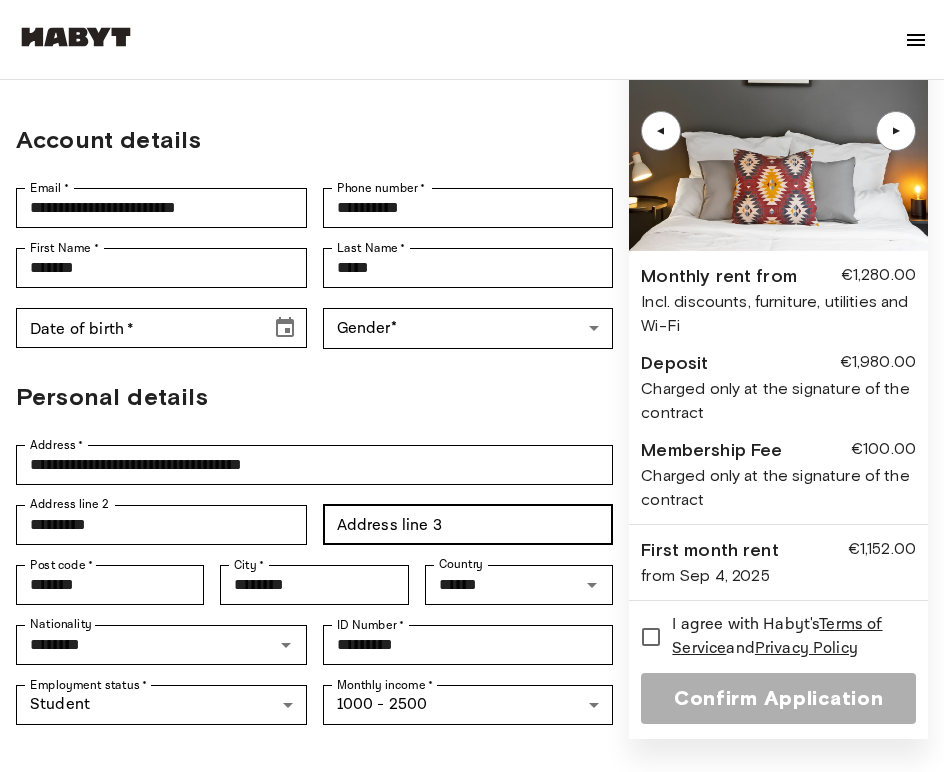 scroll, scrollTop: 77, scrollLeft: 0, axis: vertical 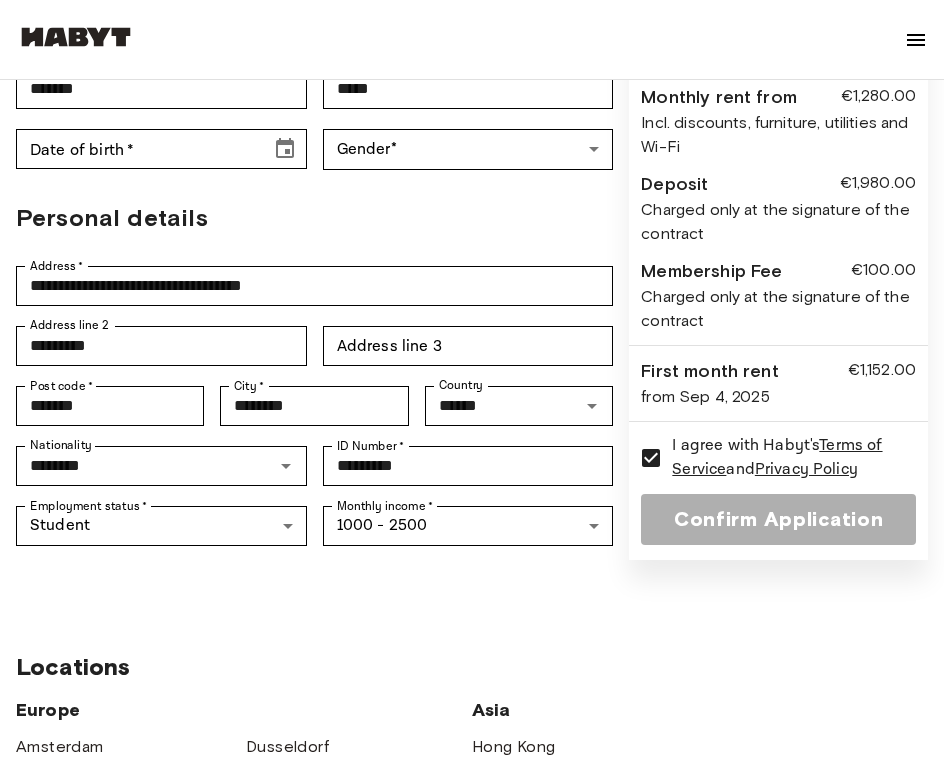 click on "Confirm Application" at bounding box center (778, 519) 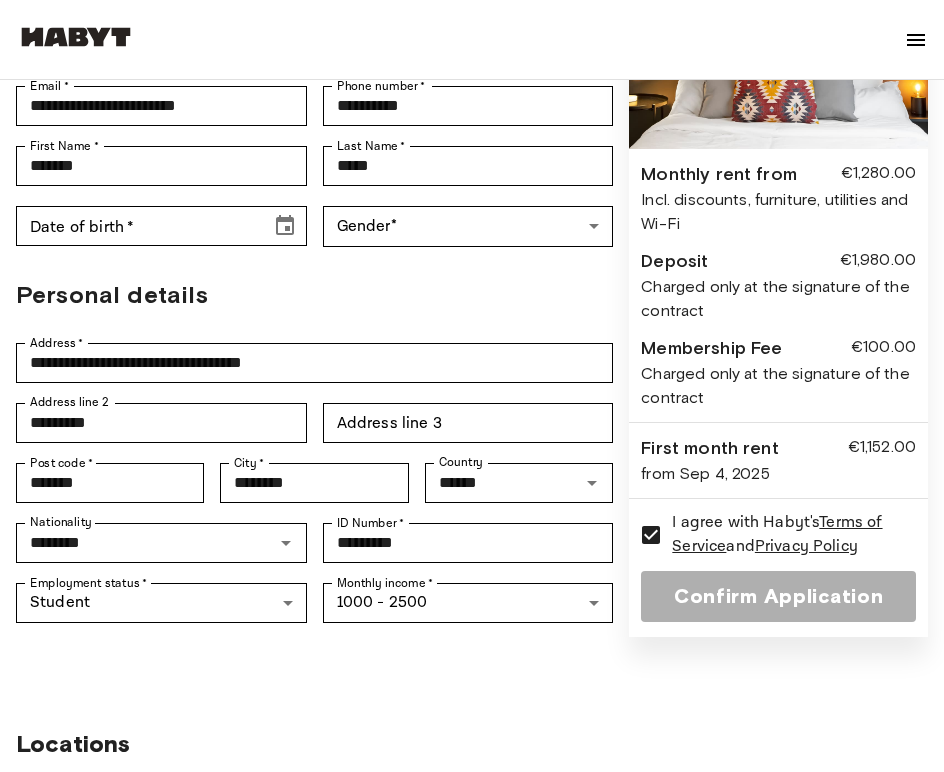 scroll, scrollTop: 0, scrollLeft: 0, axis: both 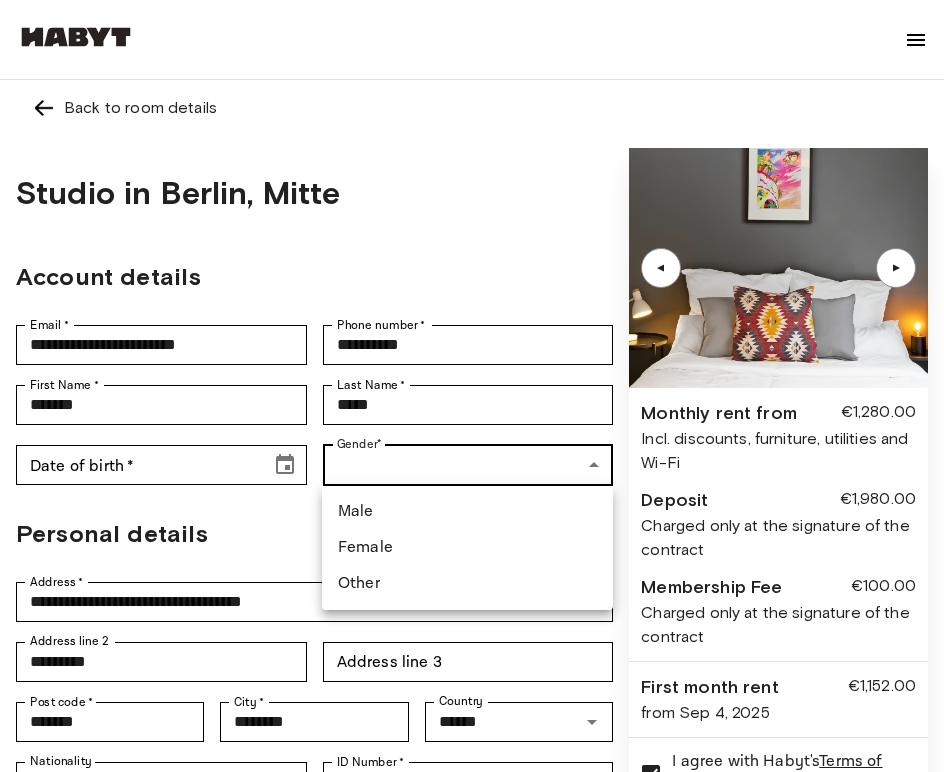 click on "**********" at bounding box center [472, 1040] 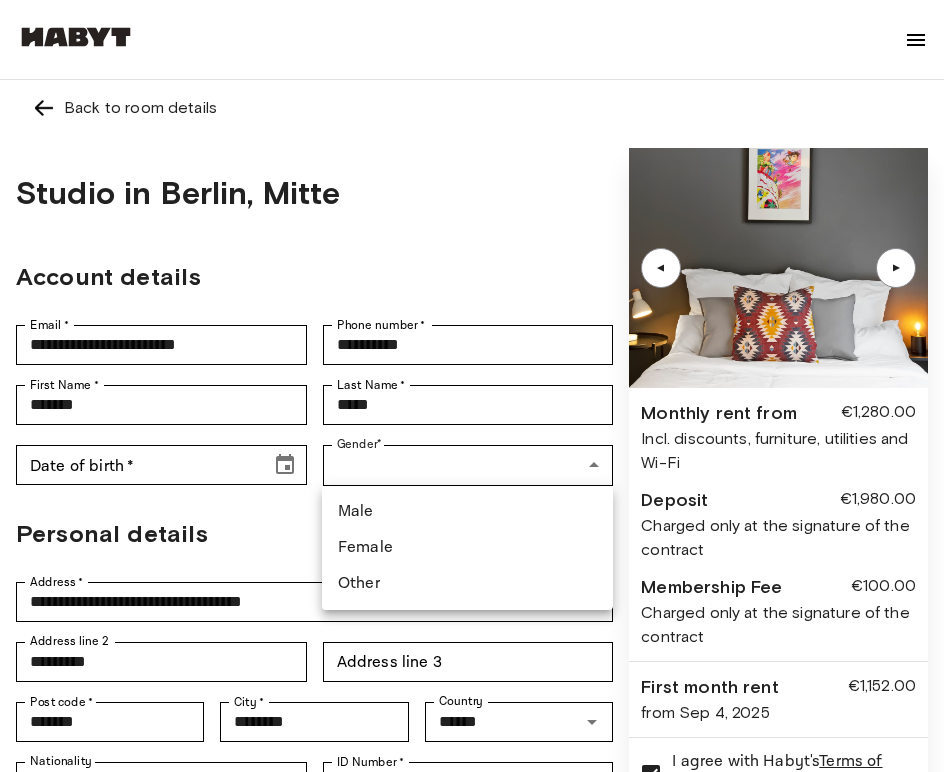 click on "Female" at bounding box center [467, 548] 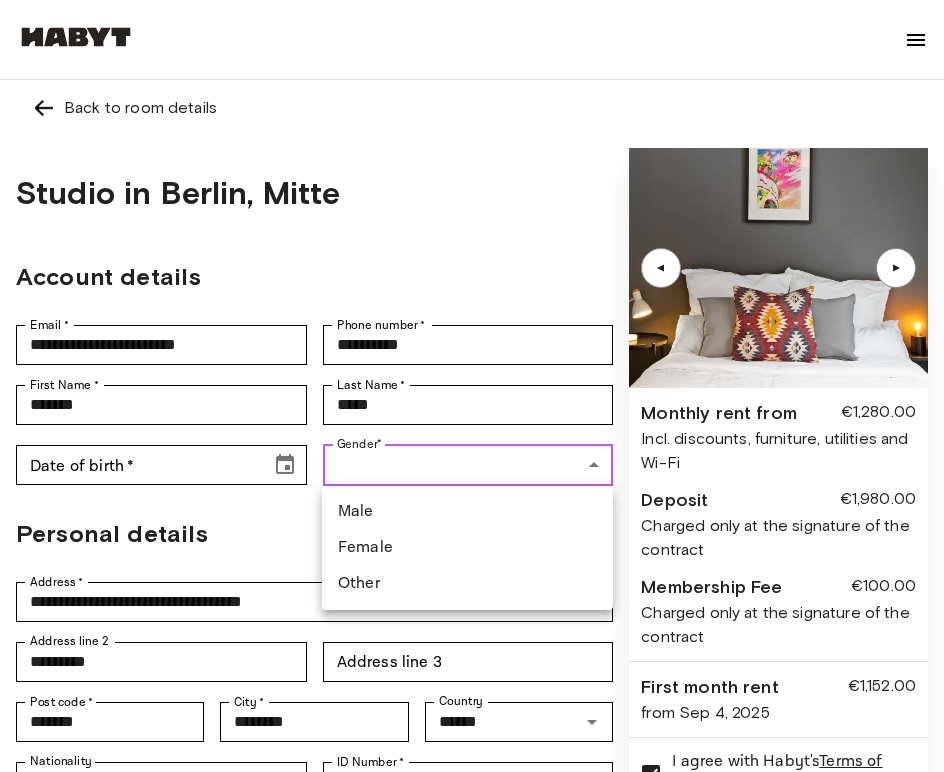 type on "******" 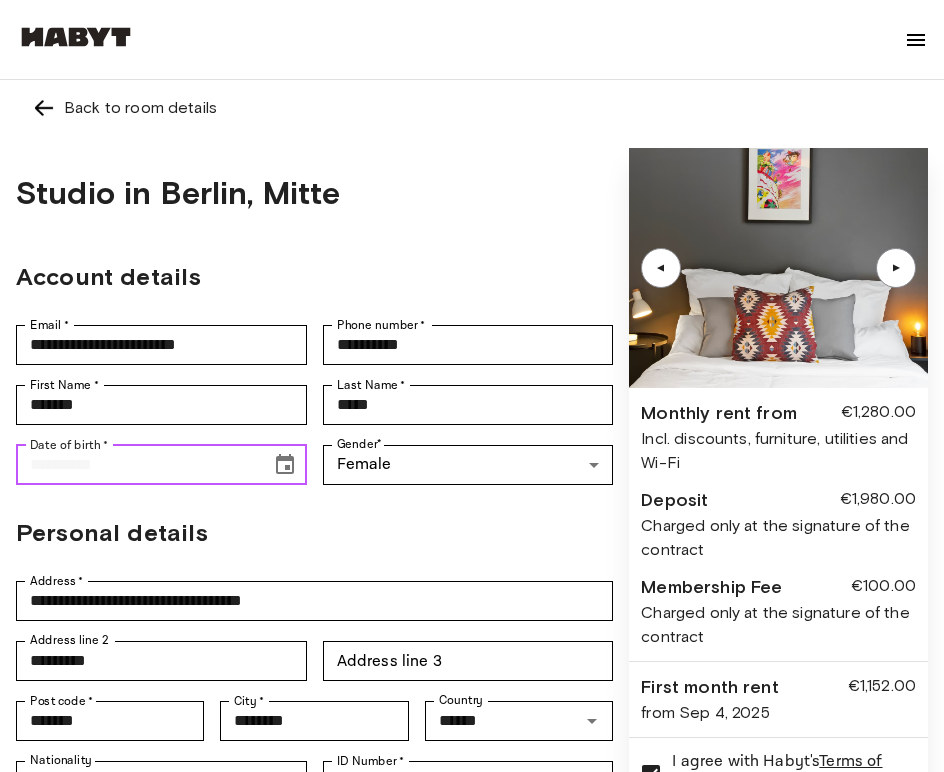 click on "Date of birth   *" at bounding box center [136, 465] 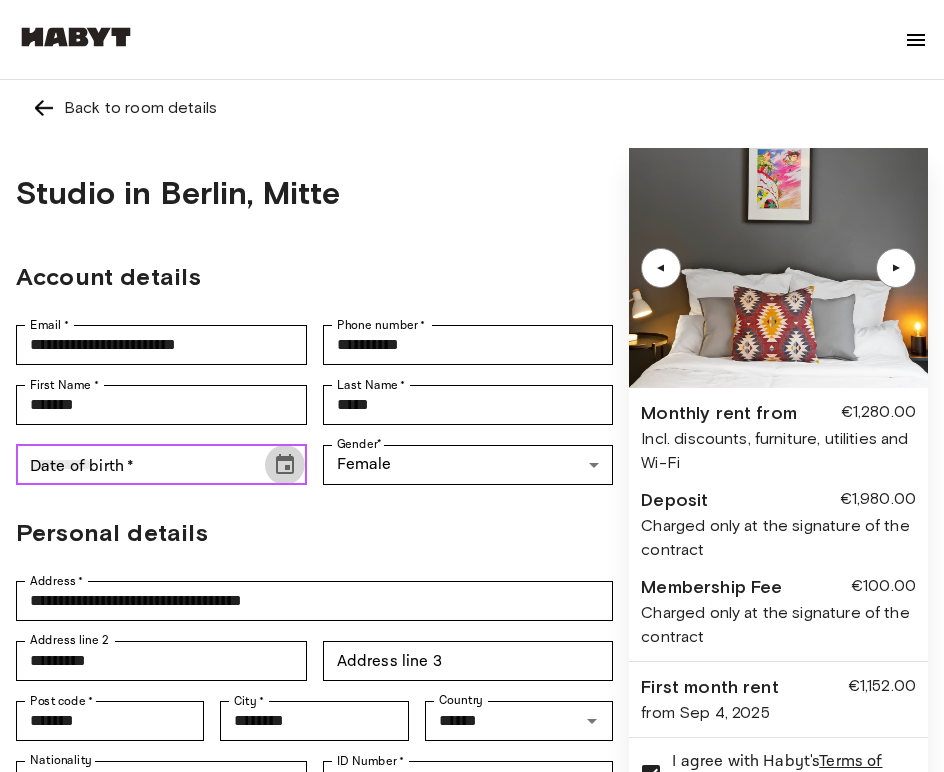 drag, startPoint x: 299, startPoint y: 453, endPoint x: 282, endPoint y: 461, distance: 18.788294 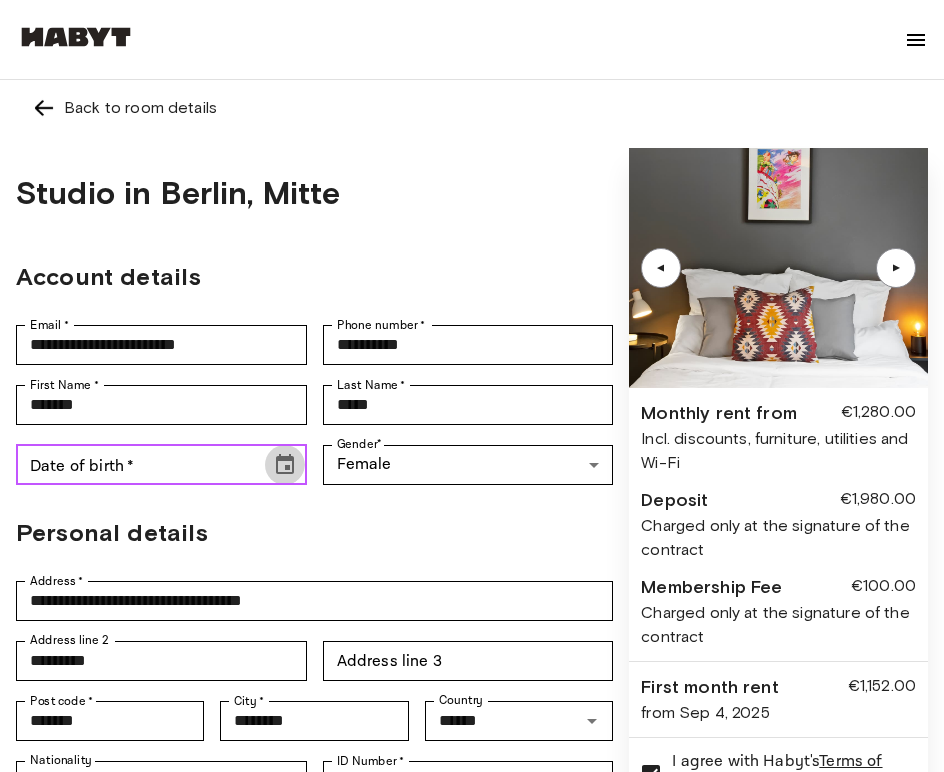 click at bounding box center [285, 465] 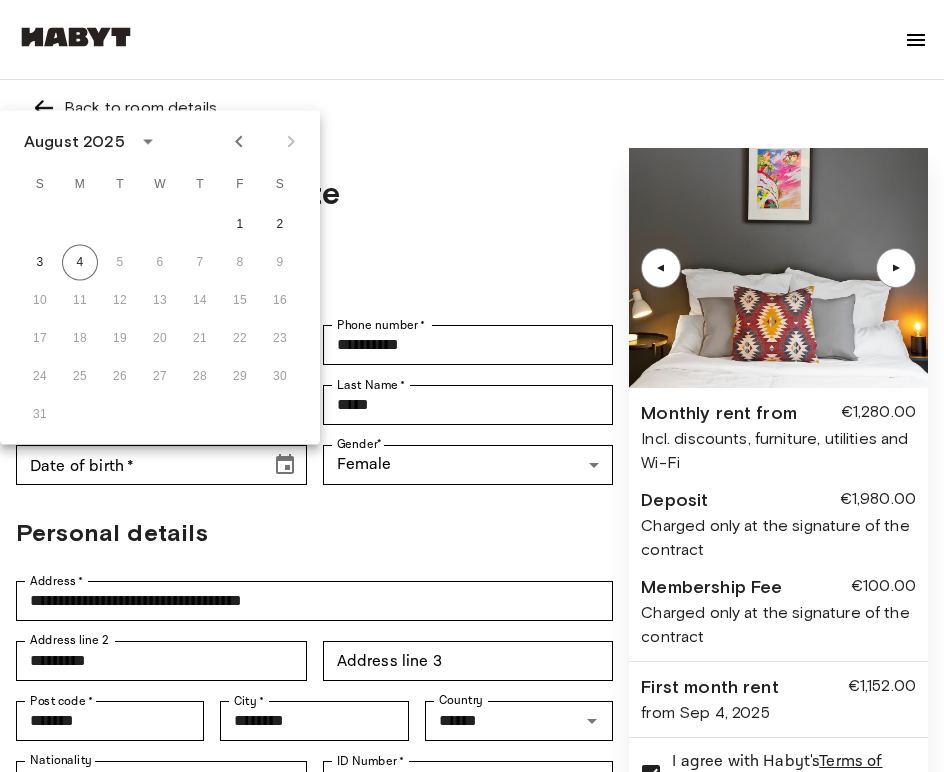 click at bounding box center [265, 142] 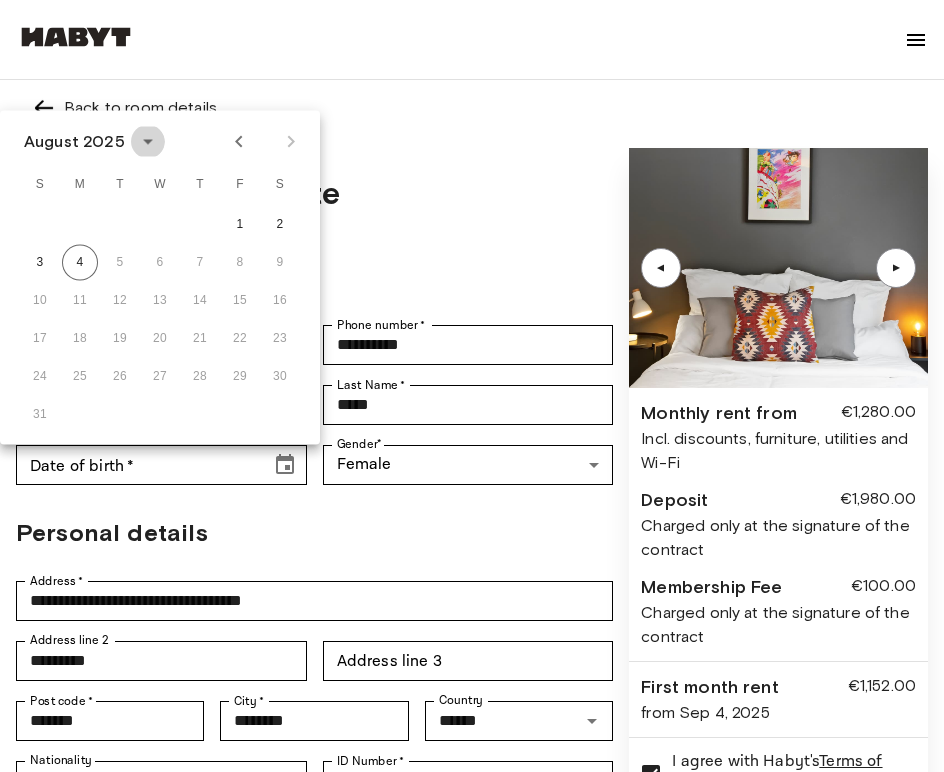 click 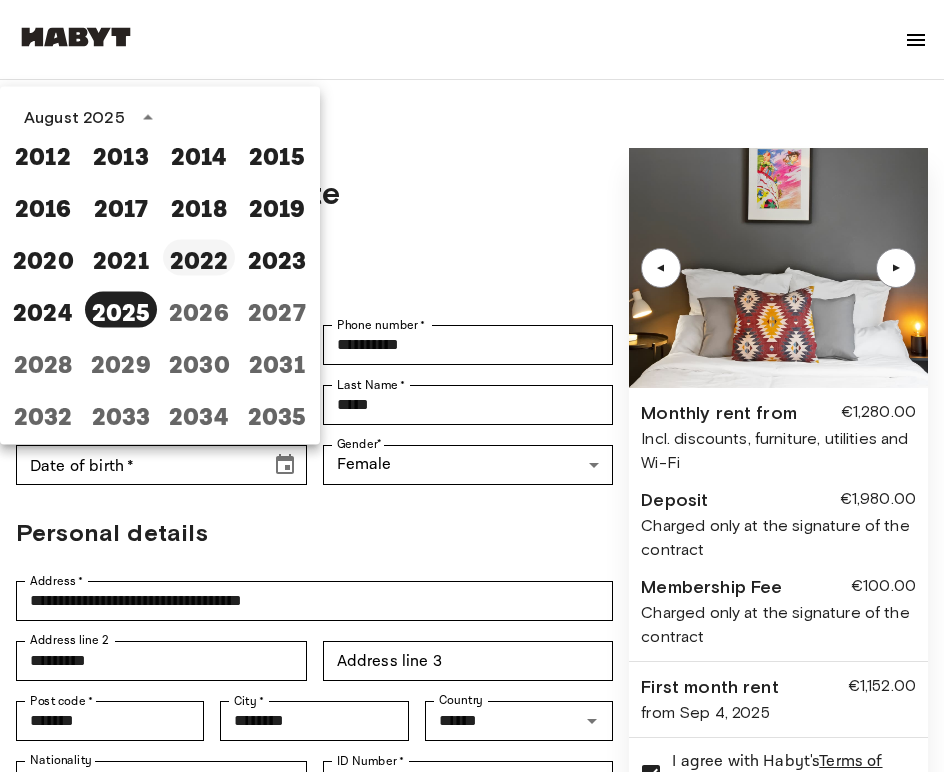 scroll, scrollTop: 1429, scrollLeft: 0, axis: vertical 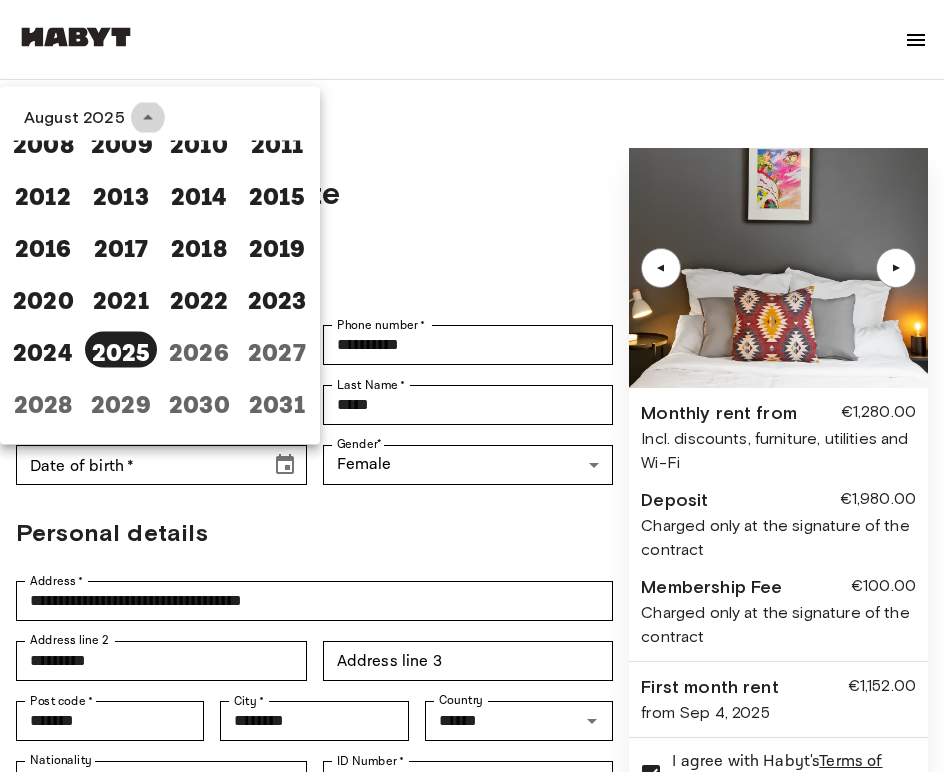 click 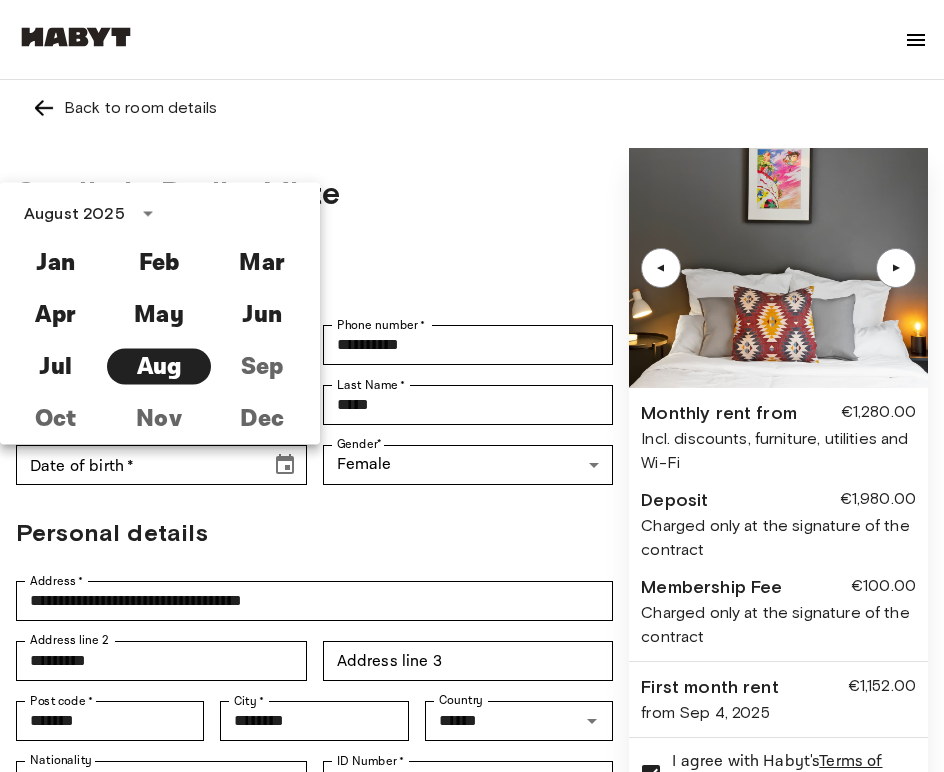 click on "August 2025" at bounding box center (74, 214) 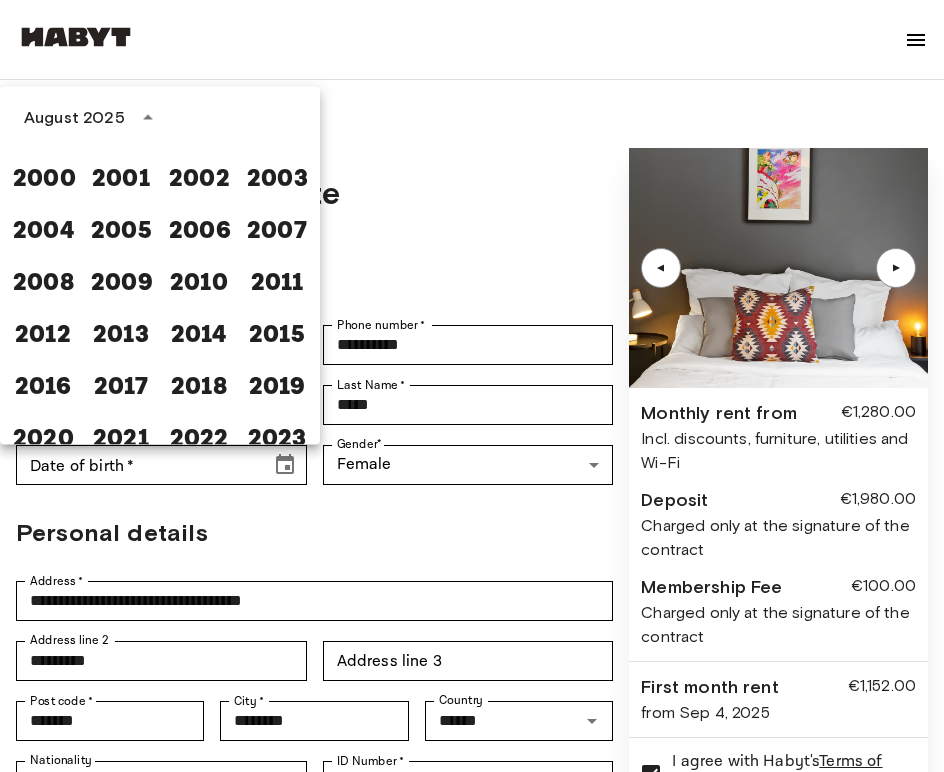 scroll, scrollTop: 1296, scrollLeft: 0, axis: vertical 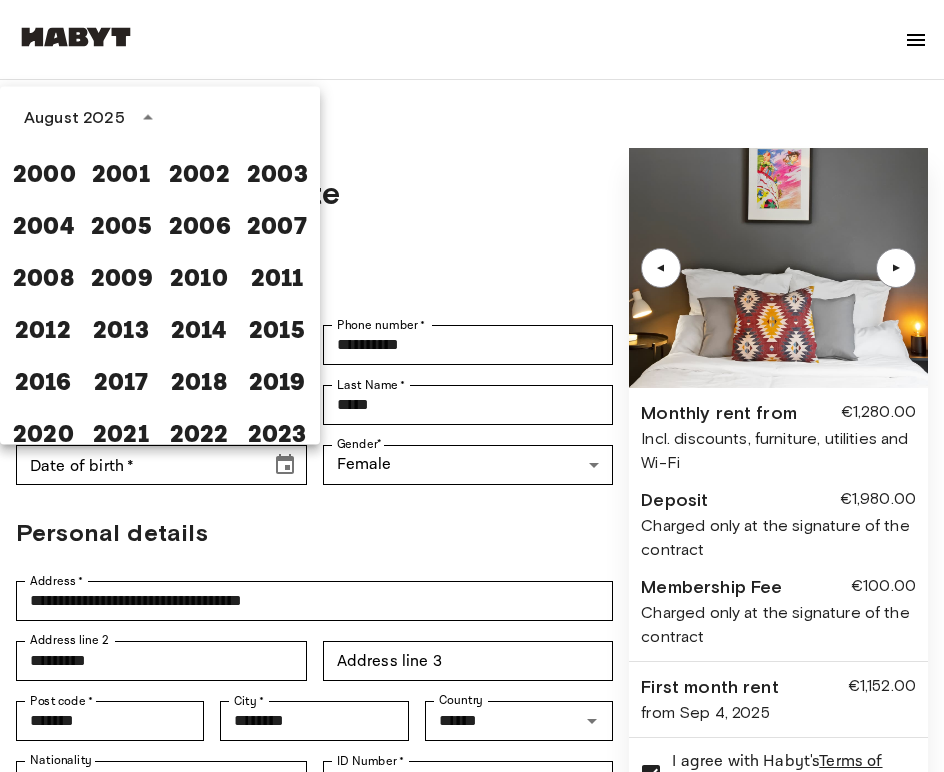 click on "2009" at bounding box center (121, 275) 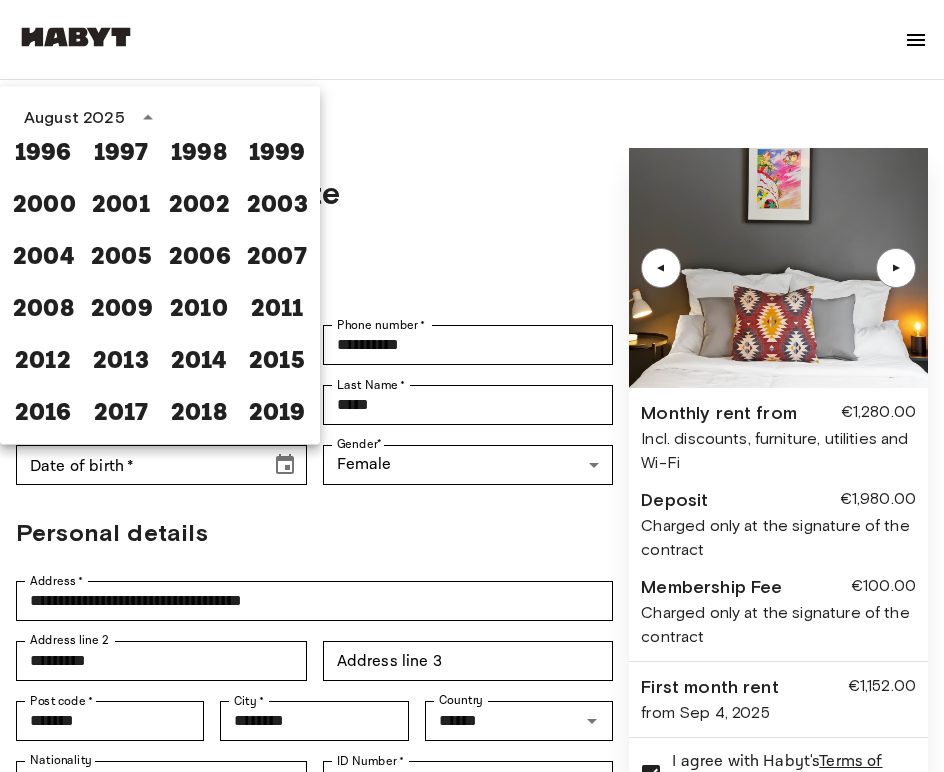 scroll, scrollTop: 1264, scrollLeft: 0, axis: vertical 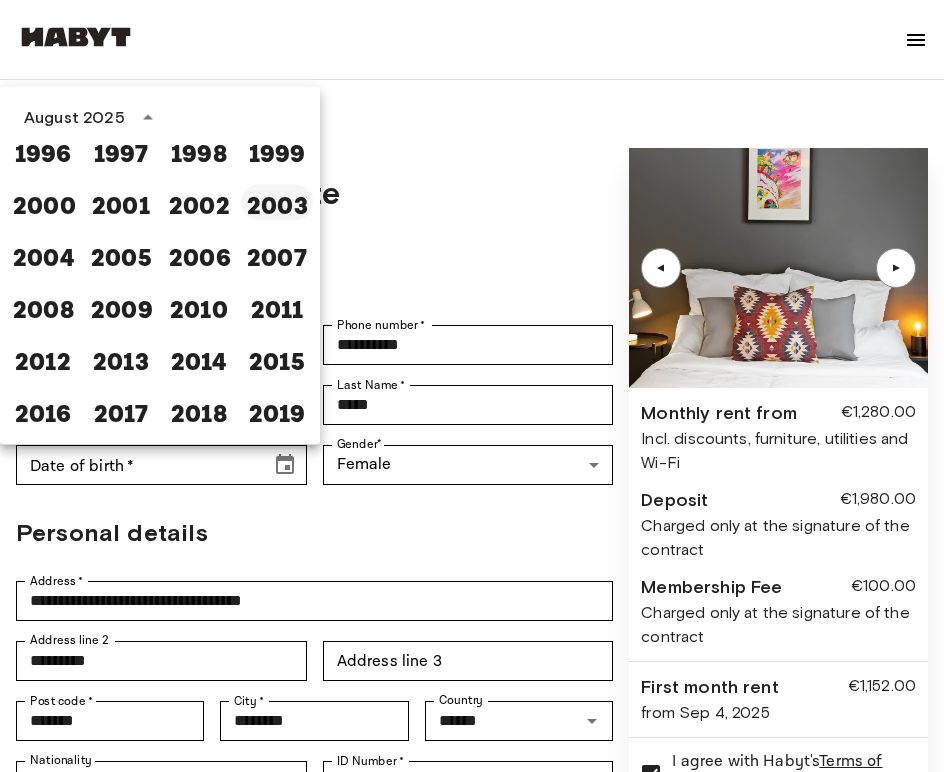 click on "2003" at bounding box center [277, 203] 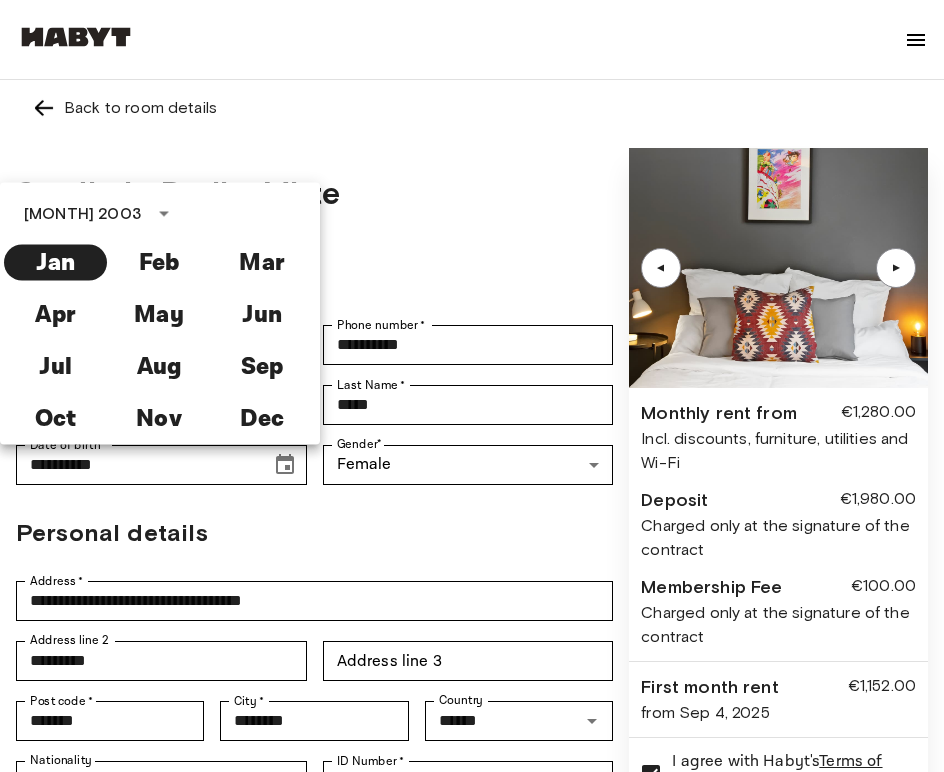 click on "Personal details" at bounding box center (314, 533) 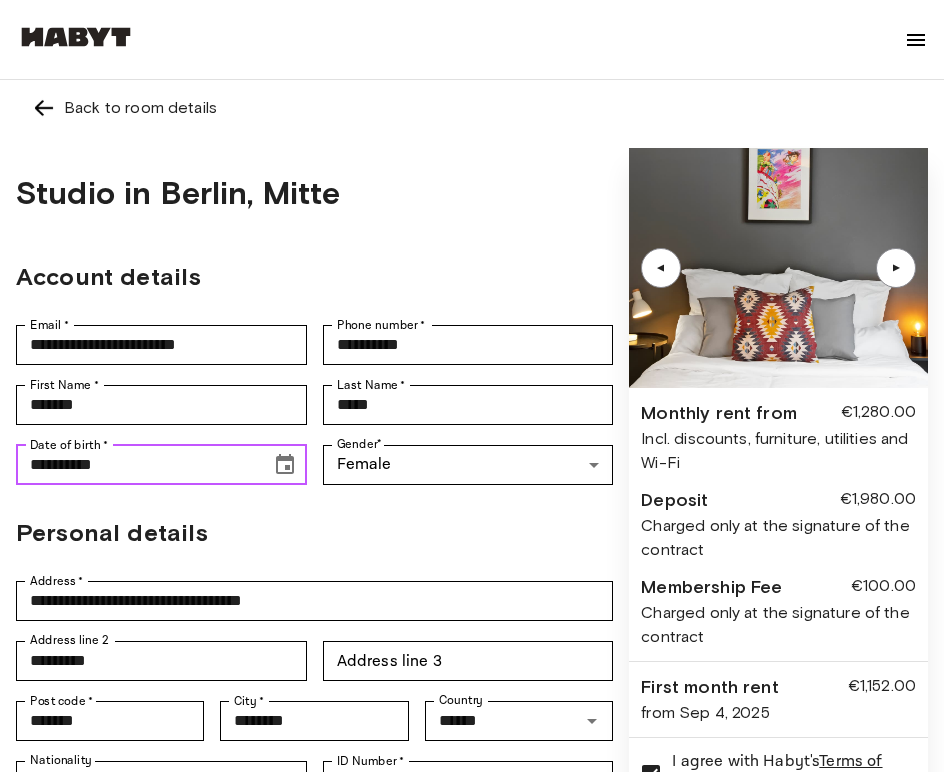 click on "**********" at bounding box center [136, 465] 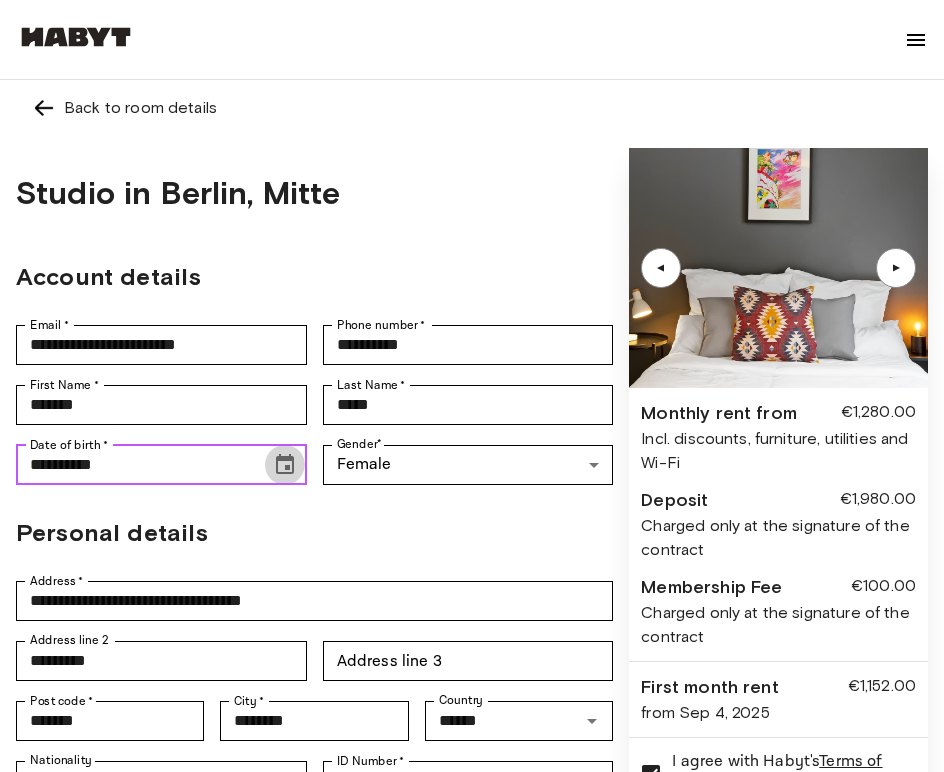 click at bounding box center (285, 465) 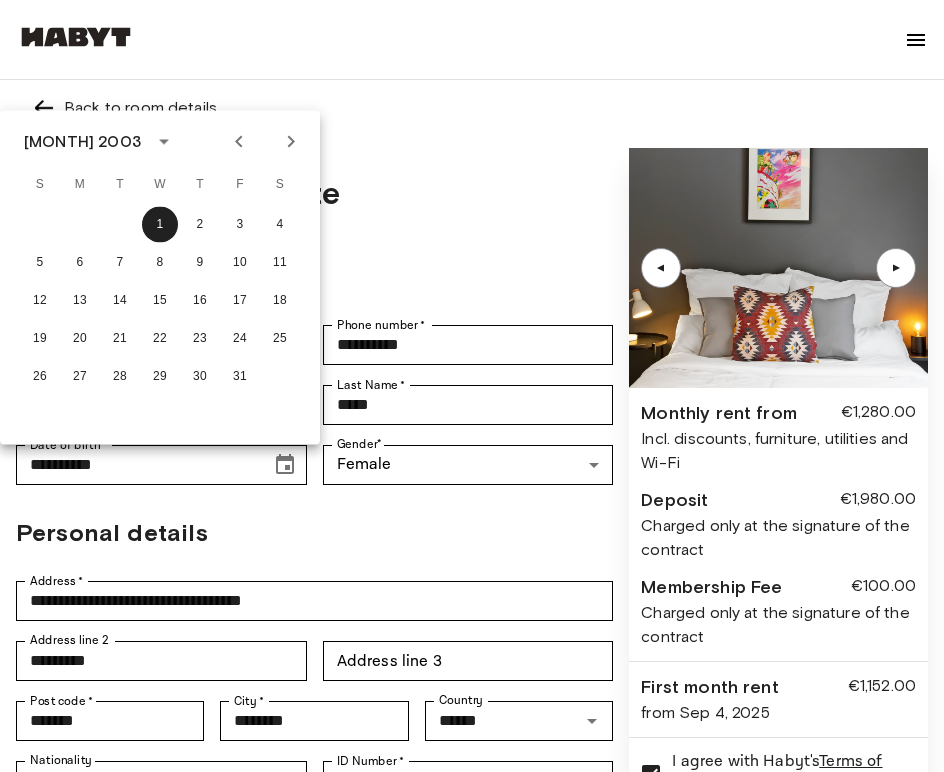 click on "[MONTH] 2003" at bounding box center [82, 142] 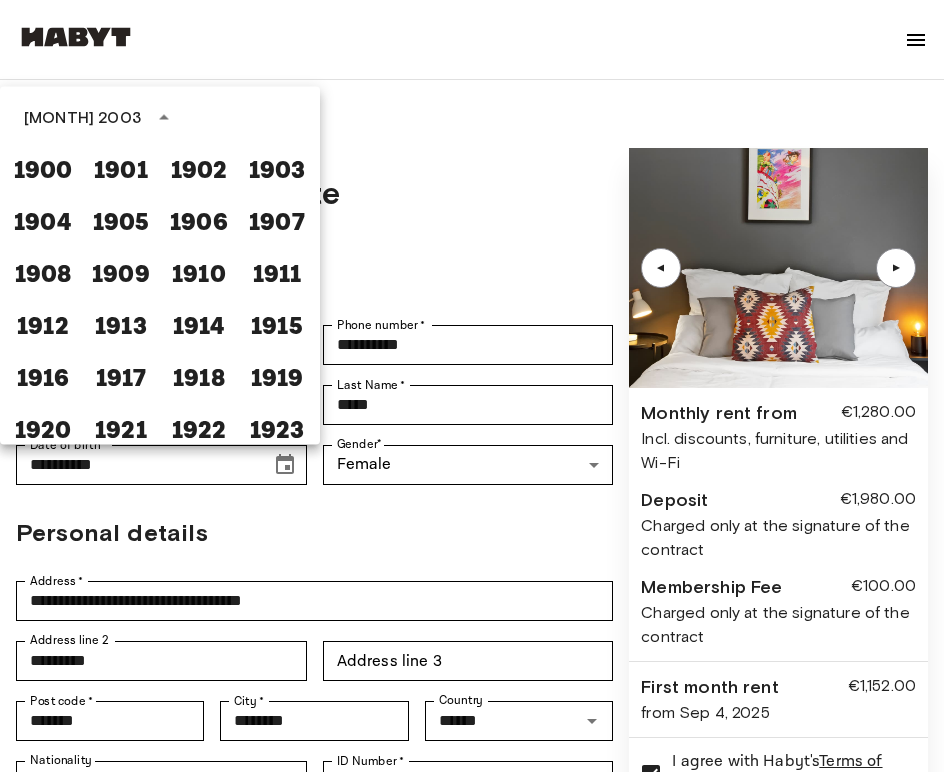 scroll, scrollTop: 1174, scrollLeft: 0, axis: vertical 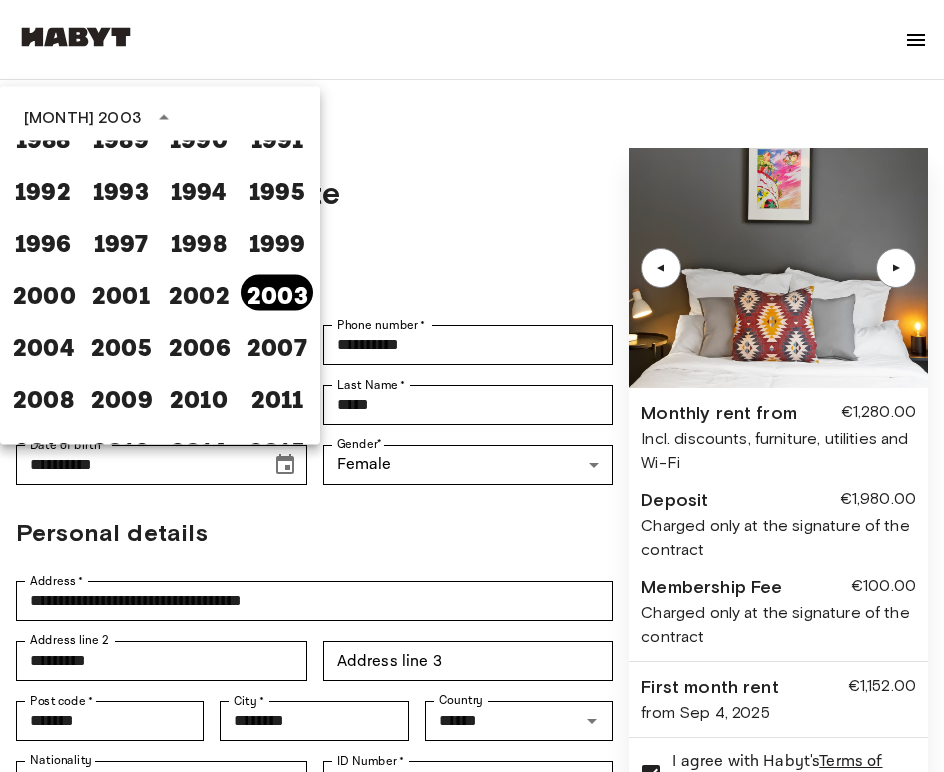click on "2003" at bounding box center [277, 293] 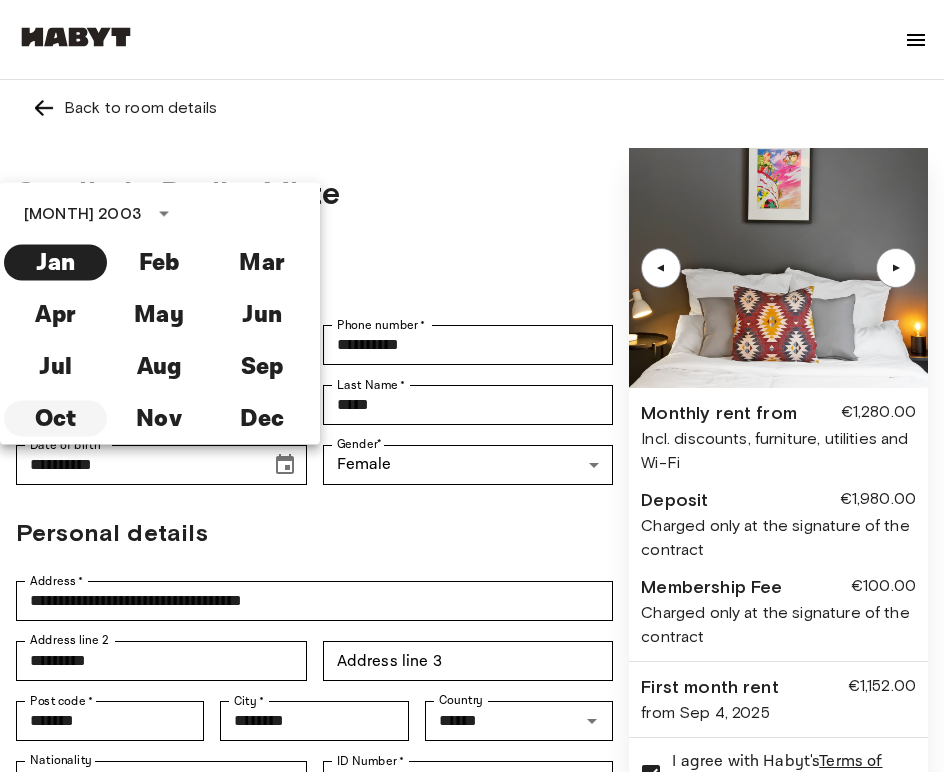 click on "Oct" at bounding box center [55, 419] 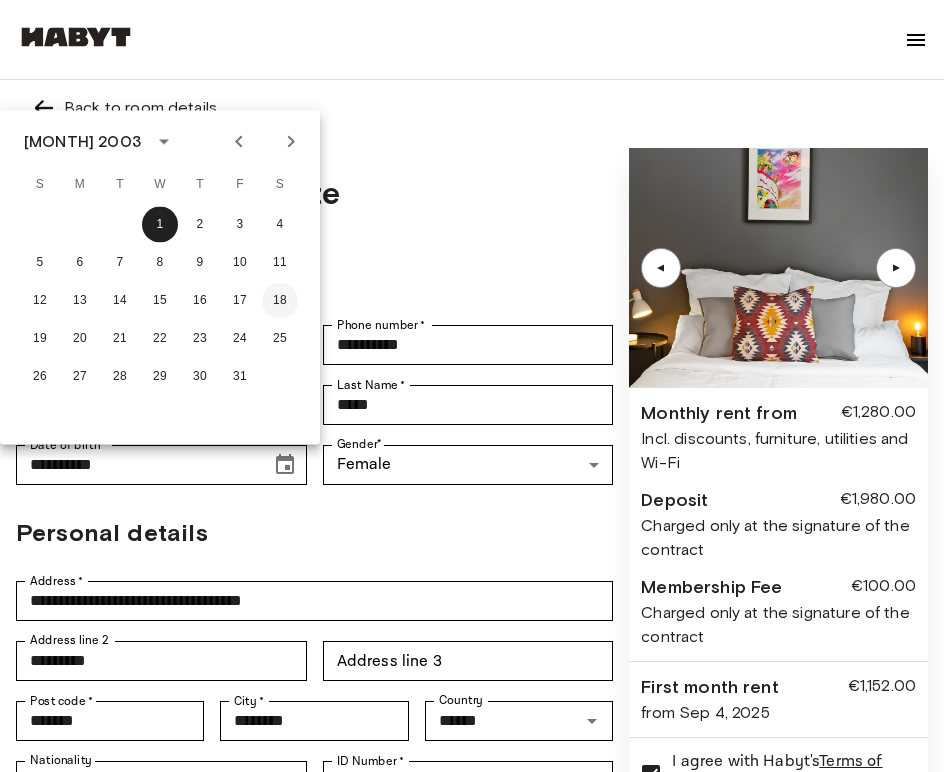 click on "18" at bounding box center (280, 301) 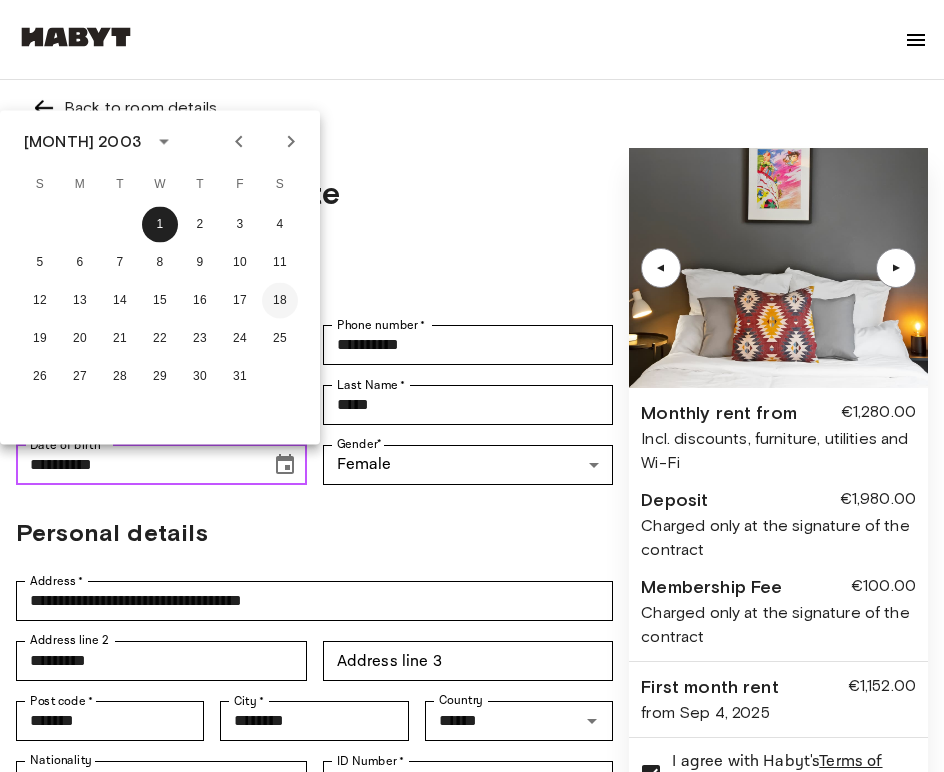 type on "**********" 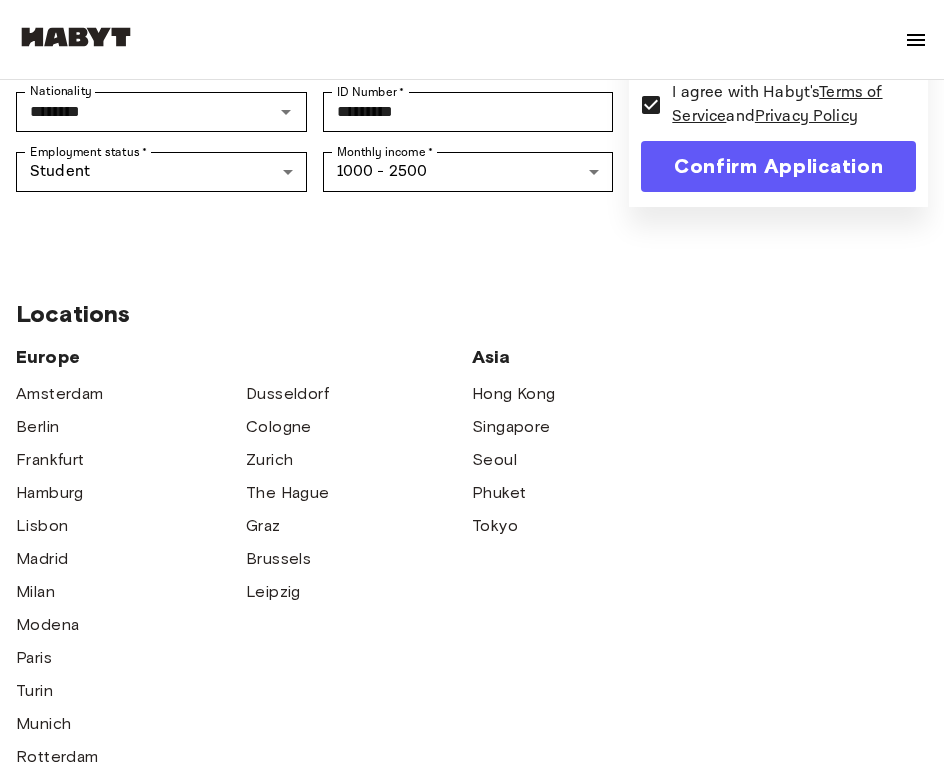 scroll, scrollTop: 360, scrollLeft: 0, axis: vertical 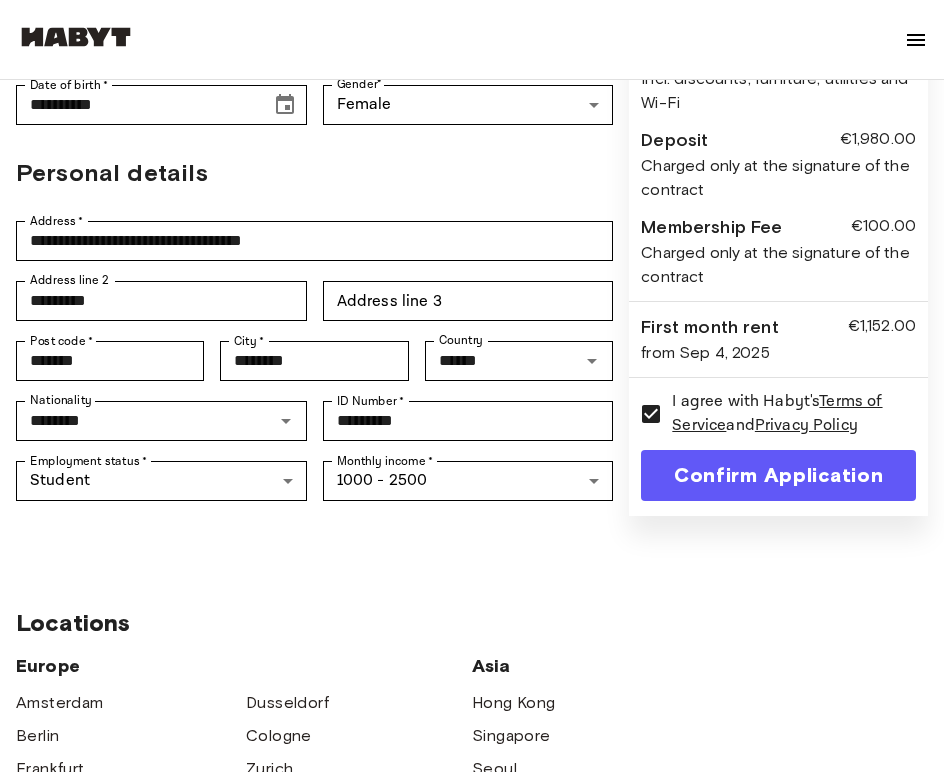 click on "Confirm Application" at bounding box center [778, 475] 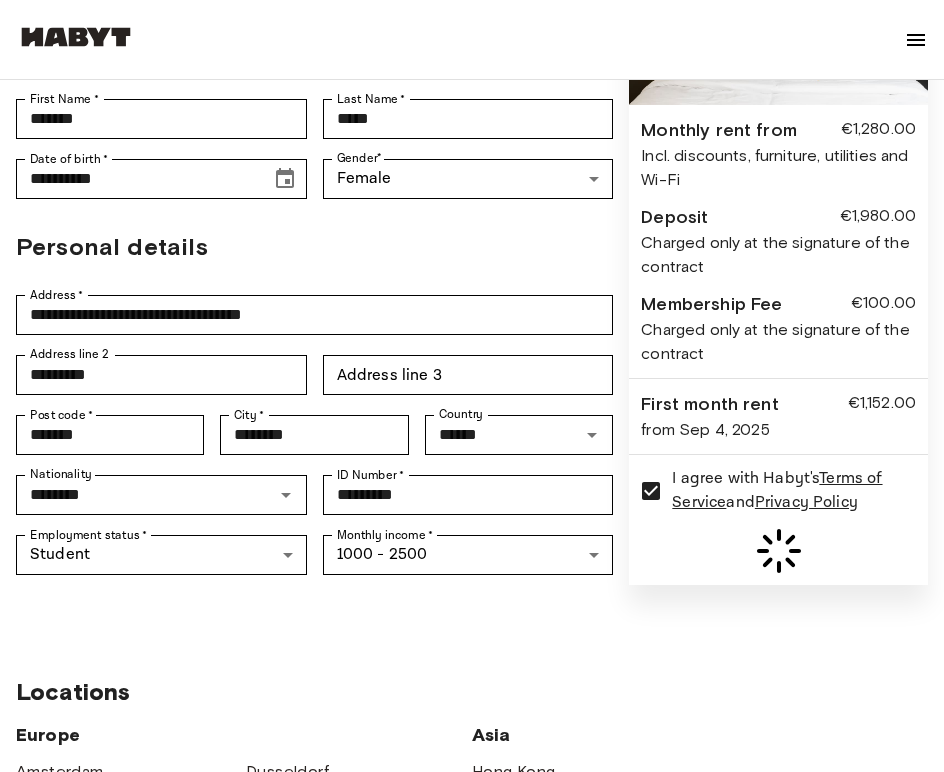 scroll, scrollTop: 288, scrollLeft: 0, axis: vertical 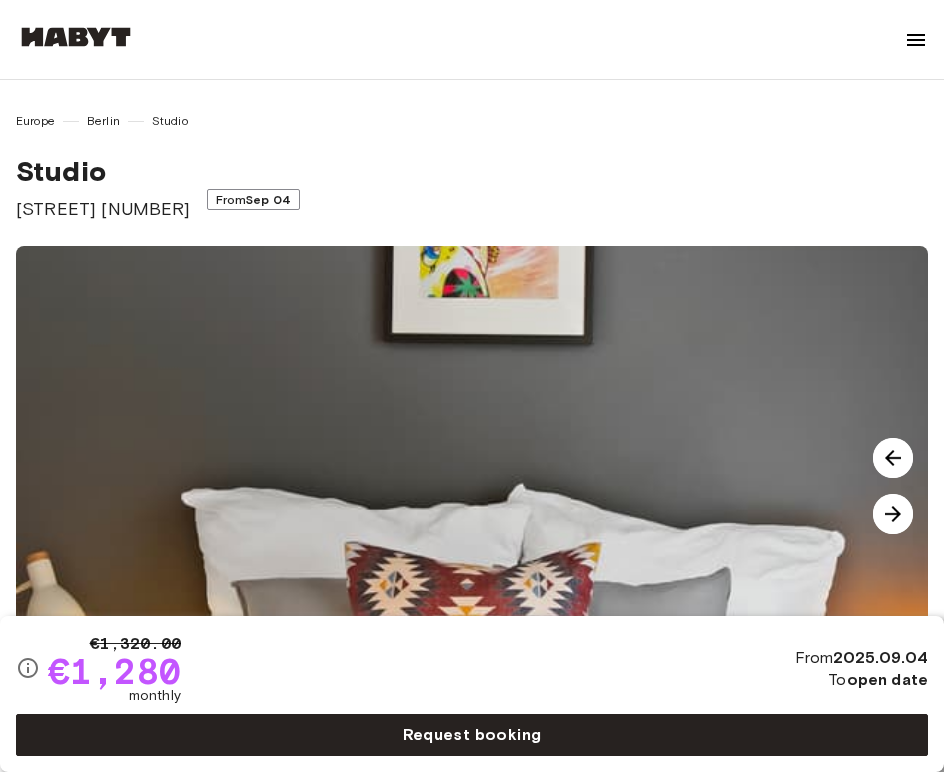 click at bounding box center (488, 486) 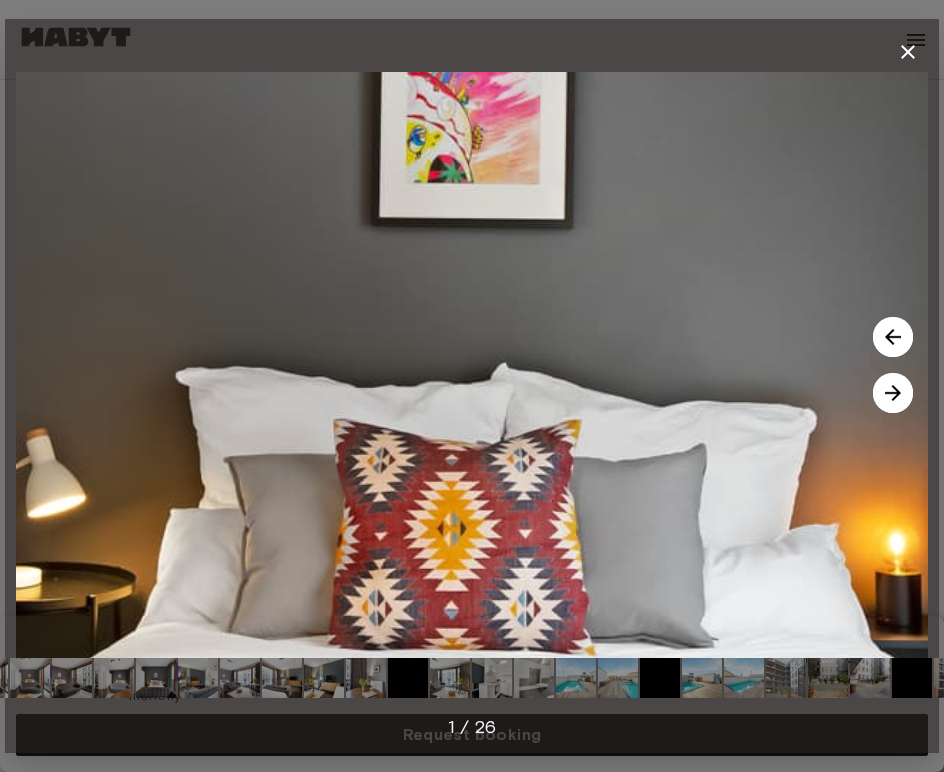click at bounding box center [893, 393] 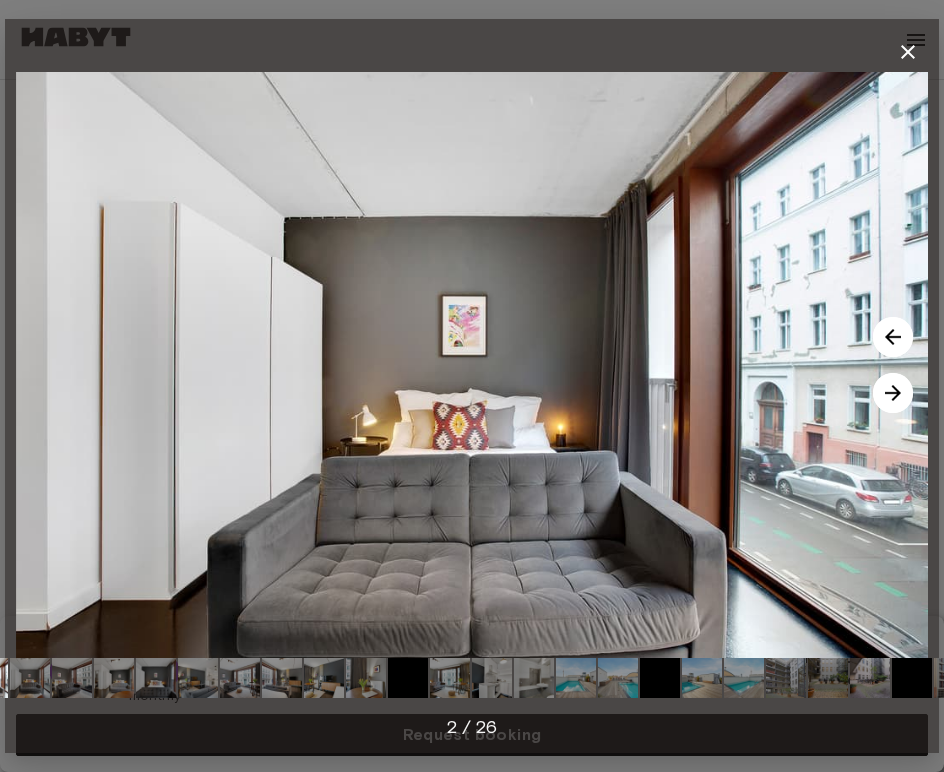 click at bounding box center (893, 393) 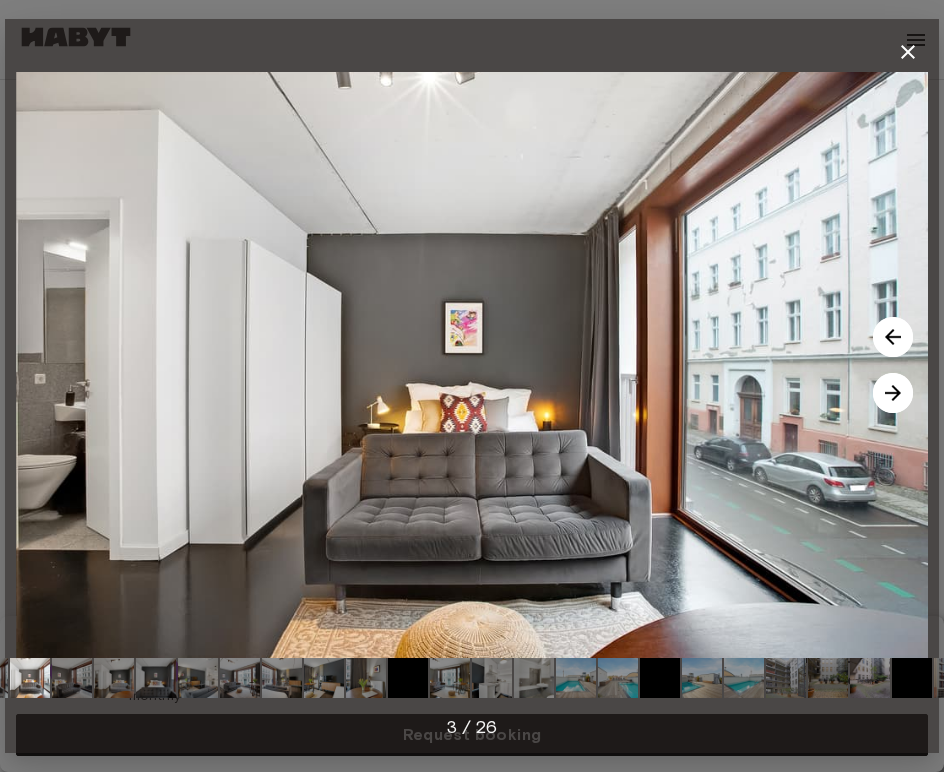 click at bounding box center (893, 393) 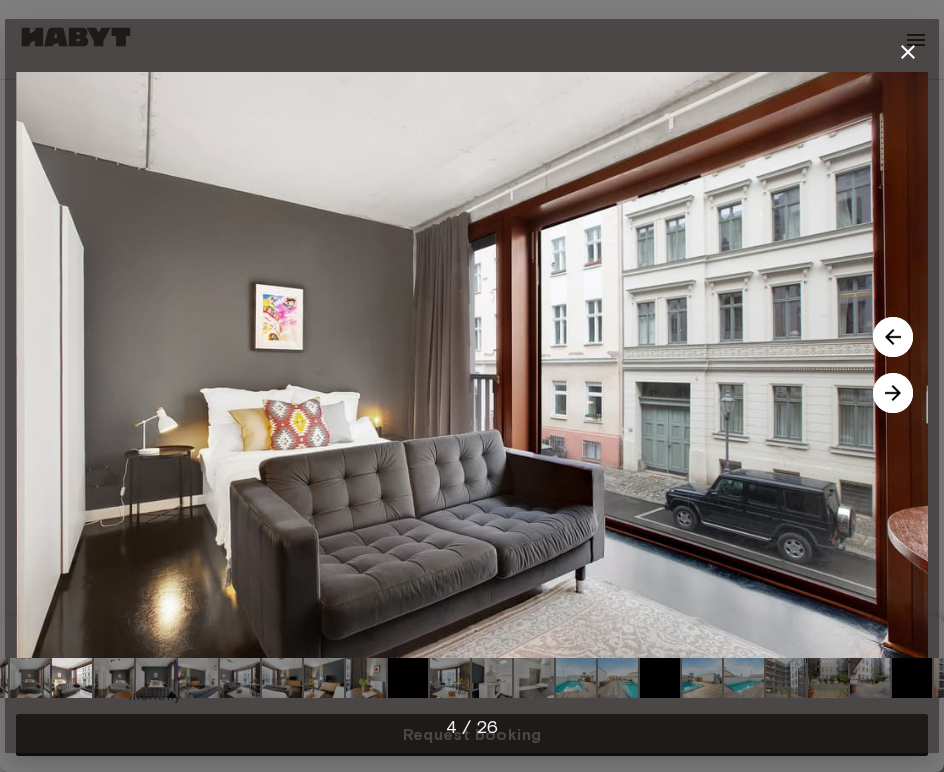 click at bounding box center [893, 393] 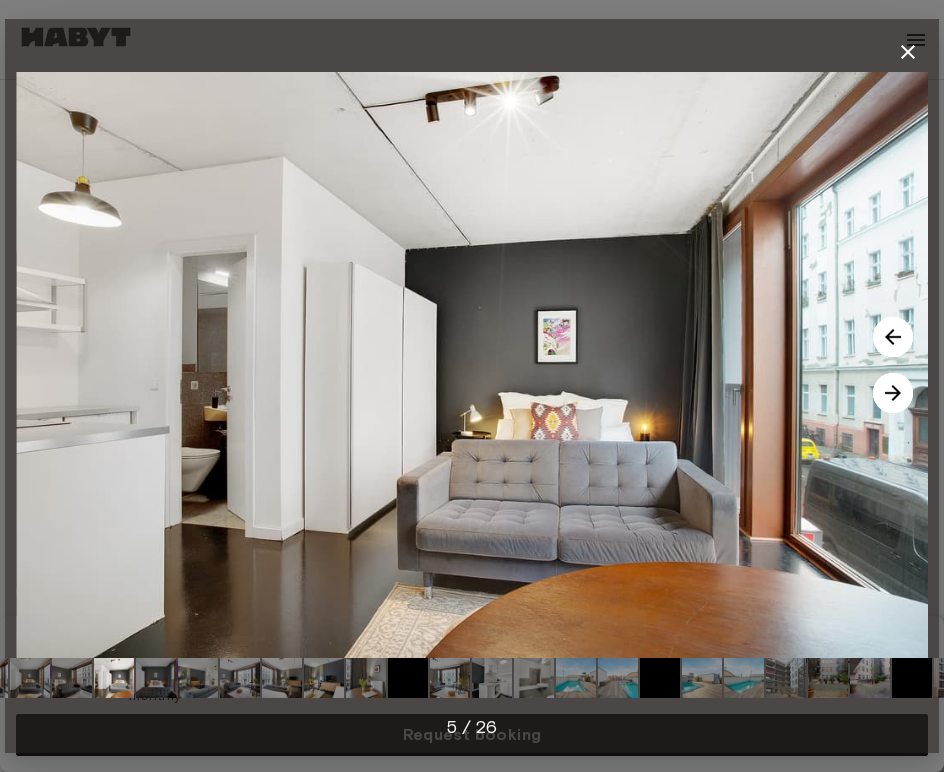 click at bounding box center [893, 393] 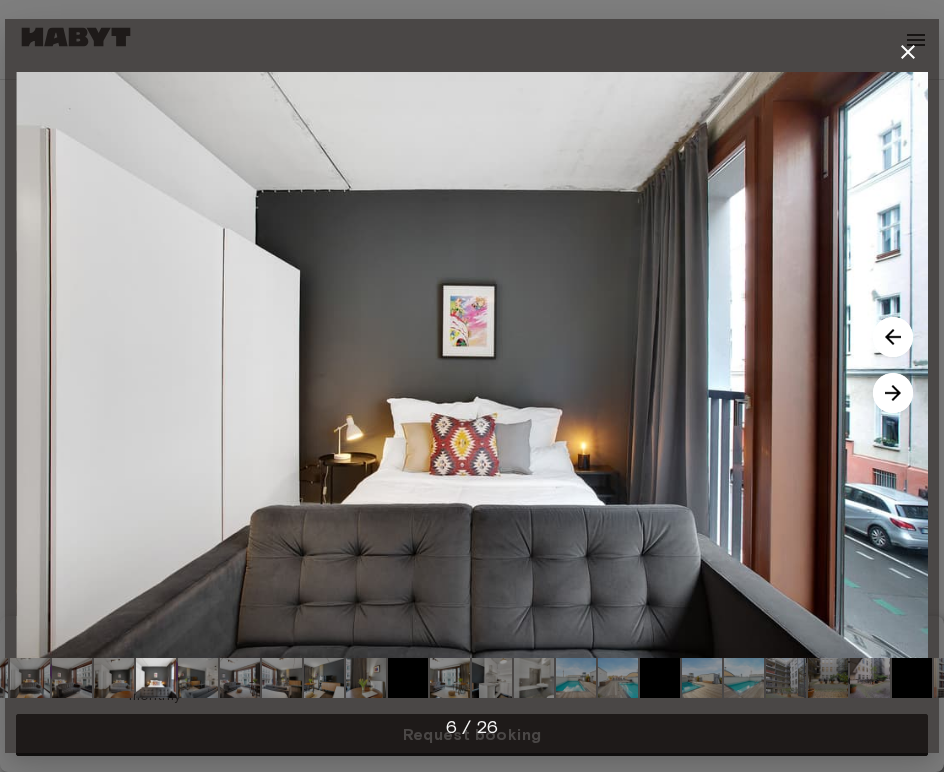 click at bounding box center [893, 393] 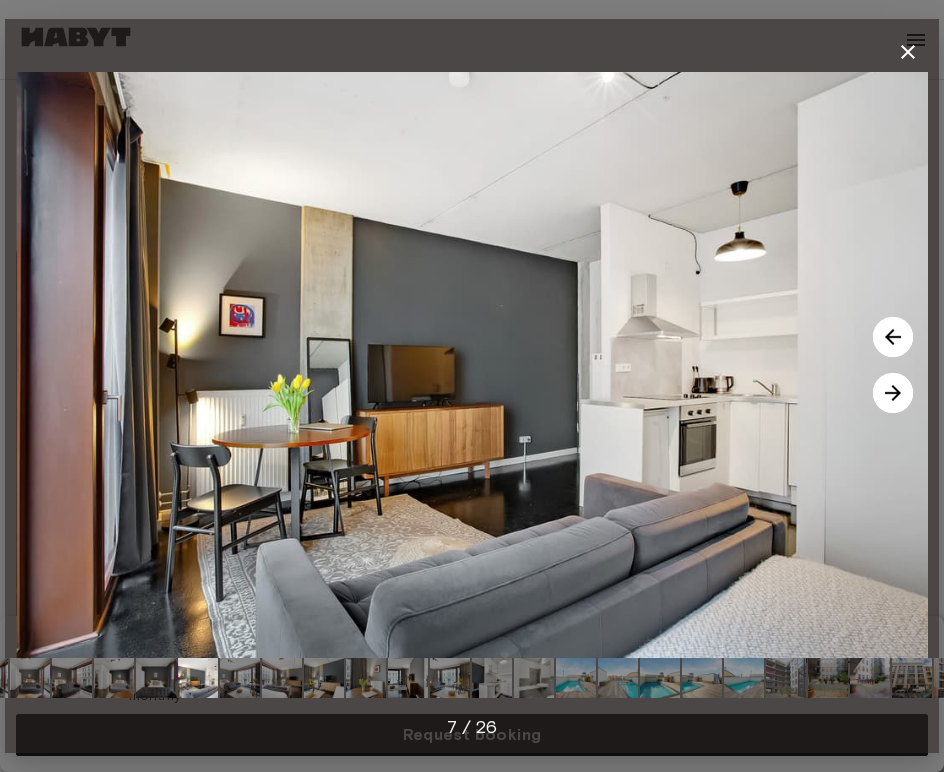 click at bounding box center [893, 393] 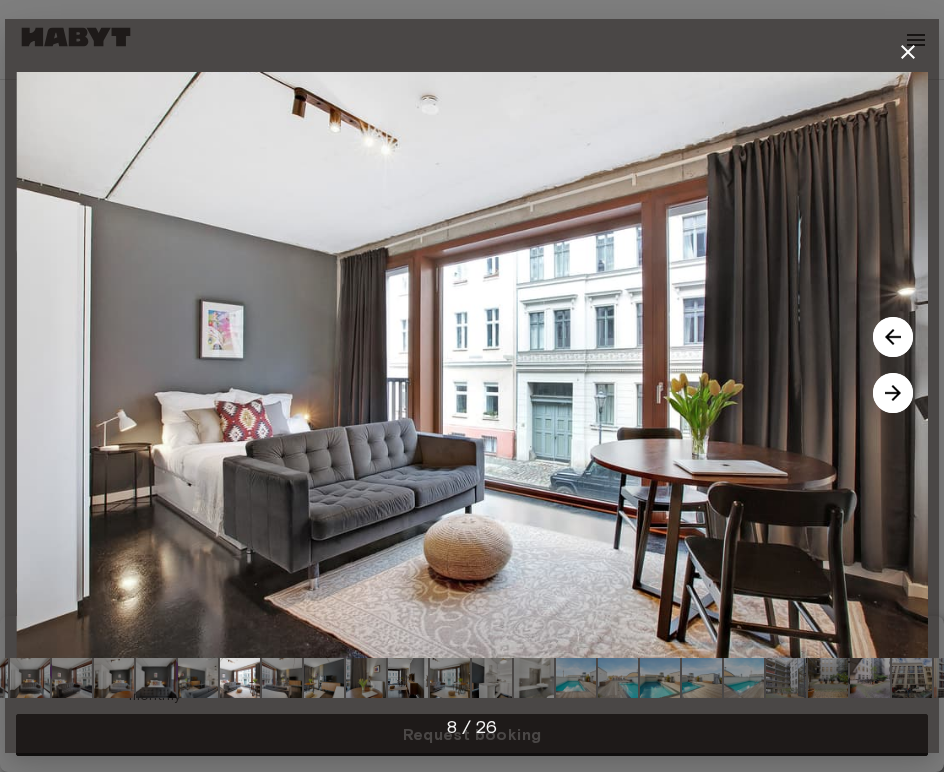 click at bounding box center (893, 393) 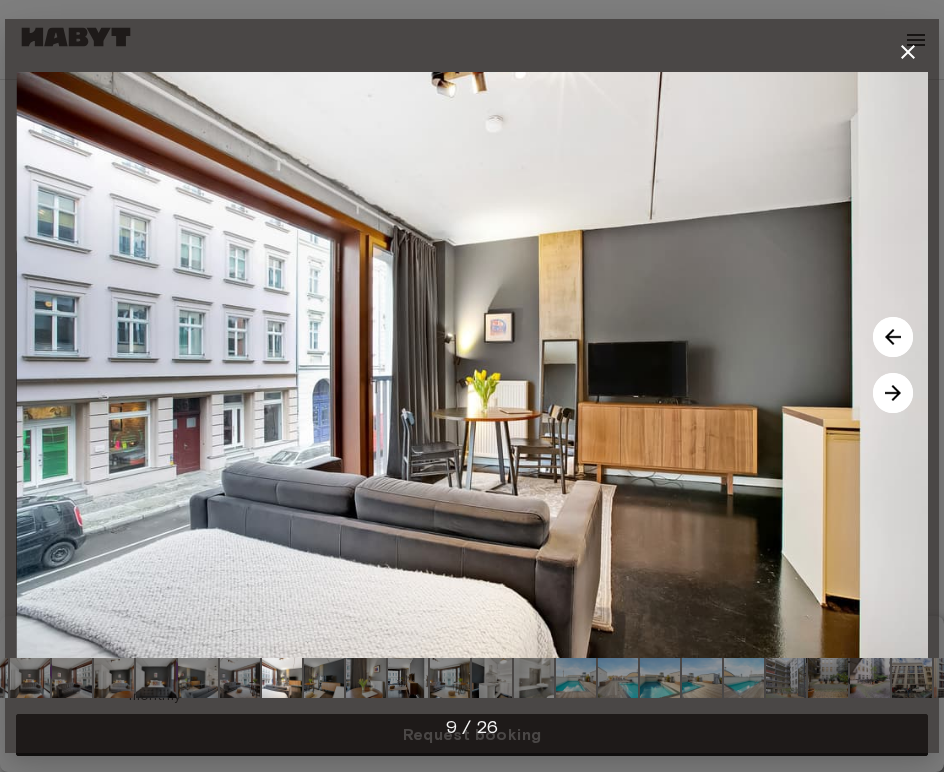 click at bounding box center (893, 393) 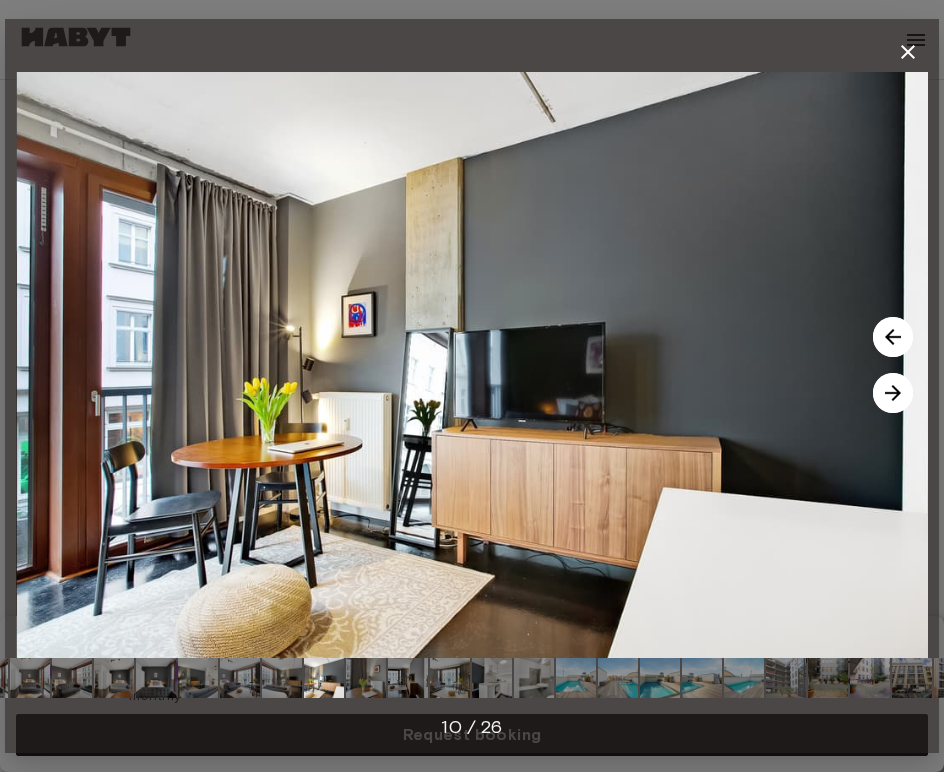 click at bounding box center (893, 393) 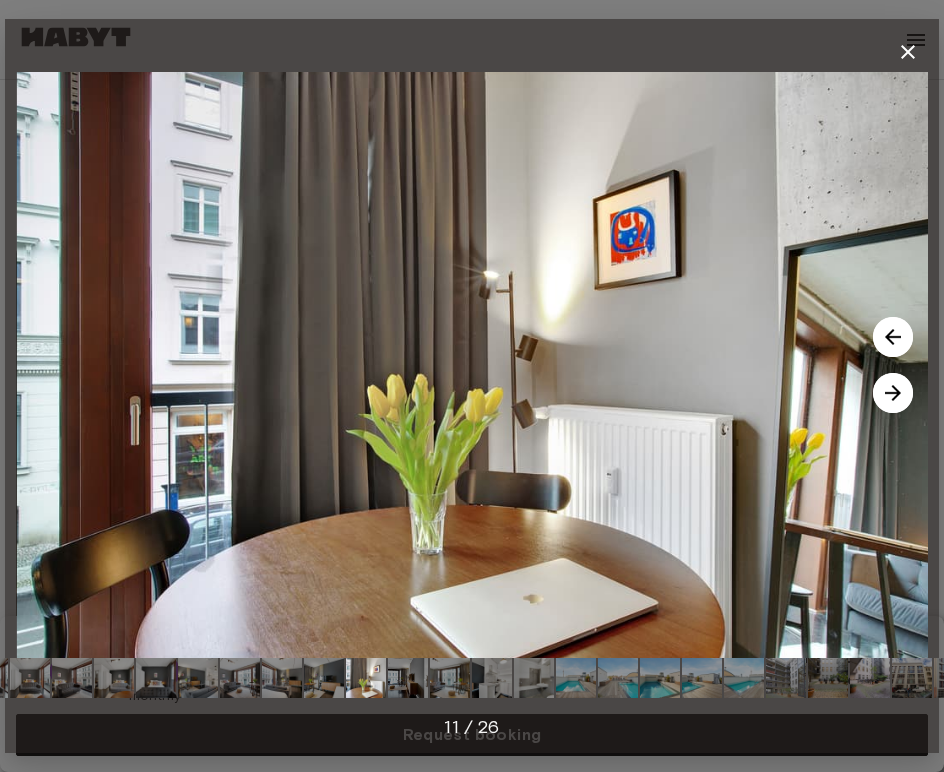click at bounding box center [893, 393] 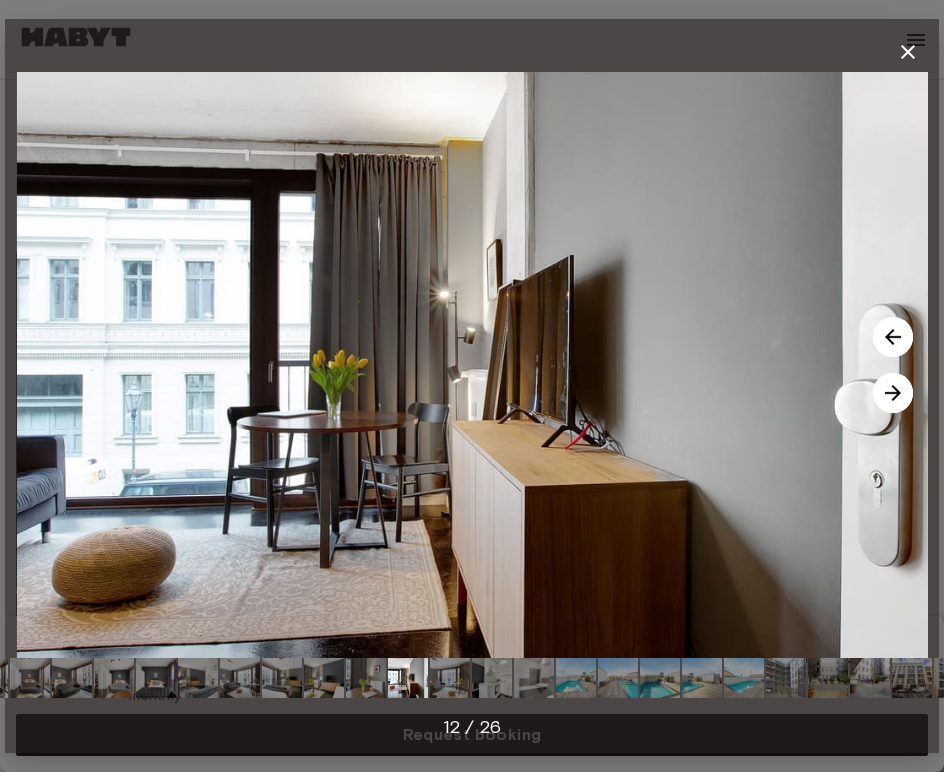 click at bounding box center (893, 393) 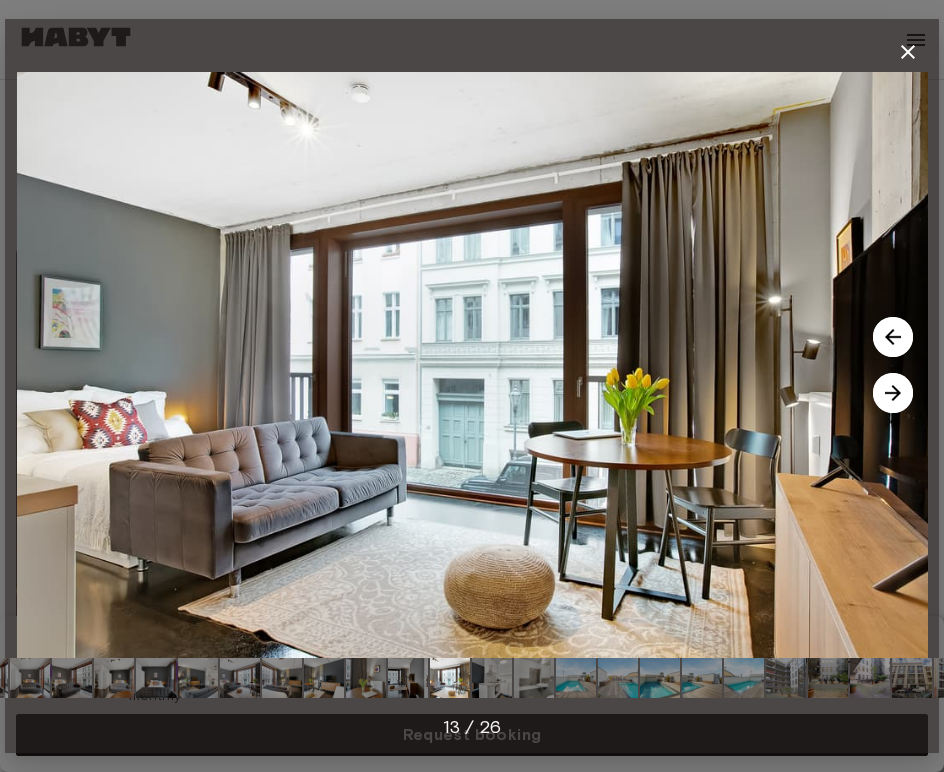 click at bounding box center (893, 393) 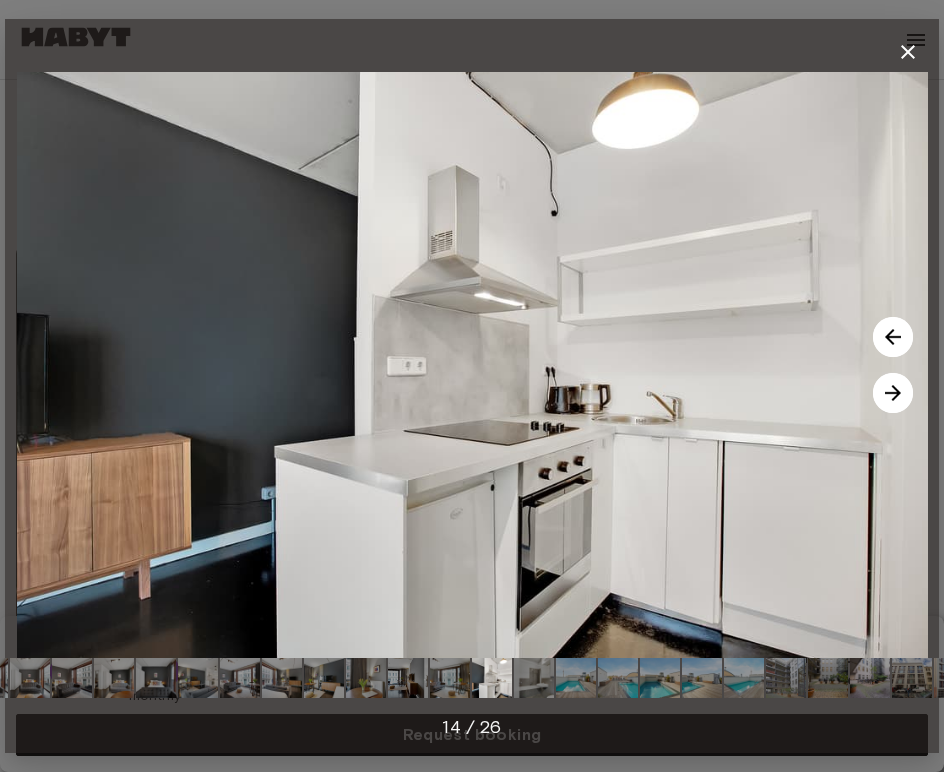 click at bounding box center (893, 393) 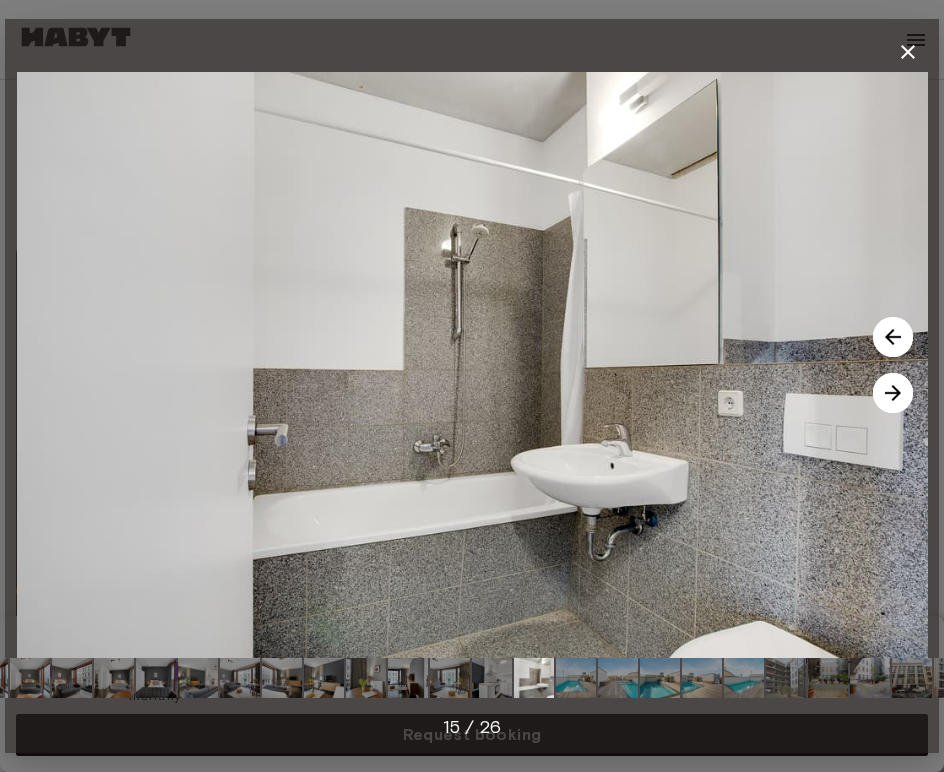click 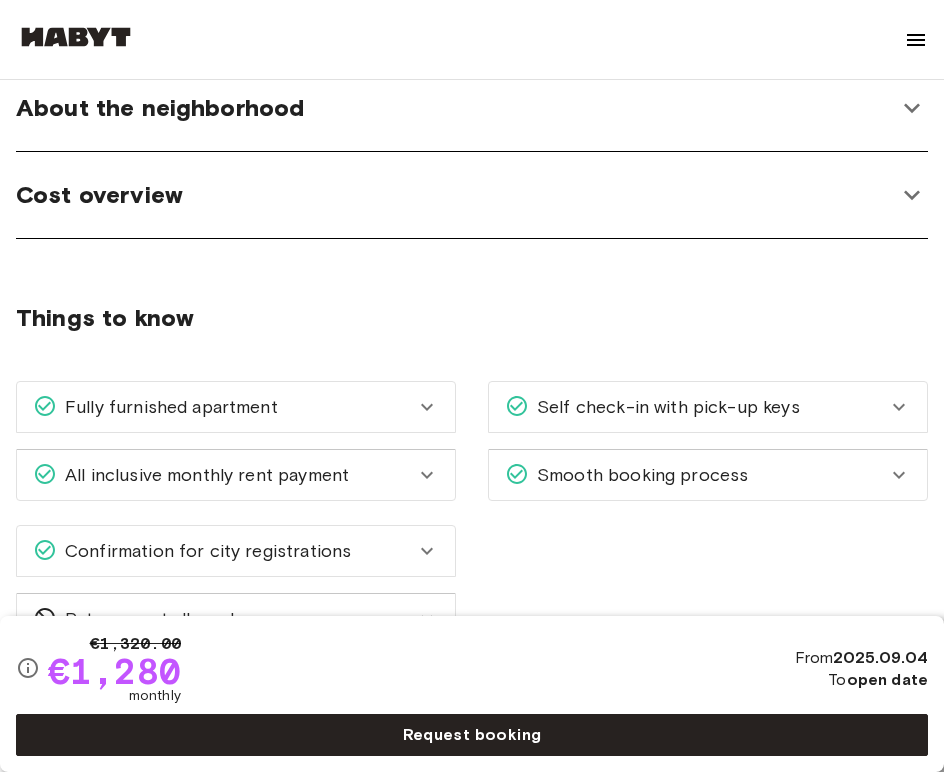scroll, scrollTop: 832, scrollLeft: 0, axis: vertical 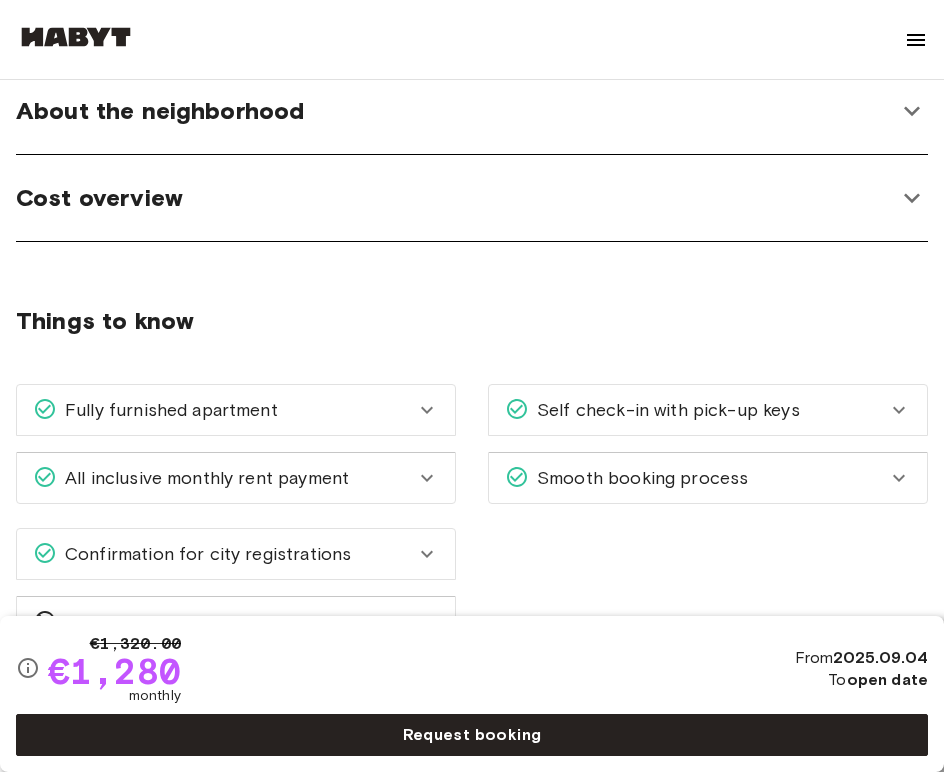click on "Cost overview" at bounding box center (456, 198) 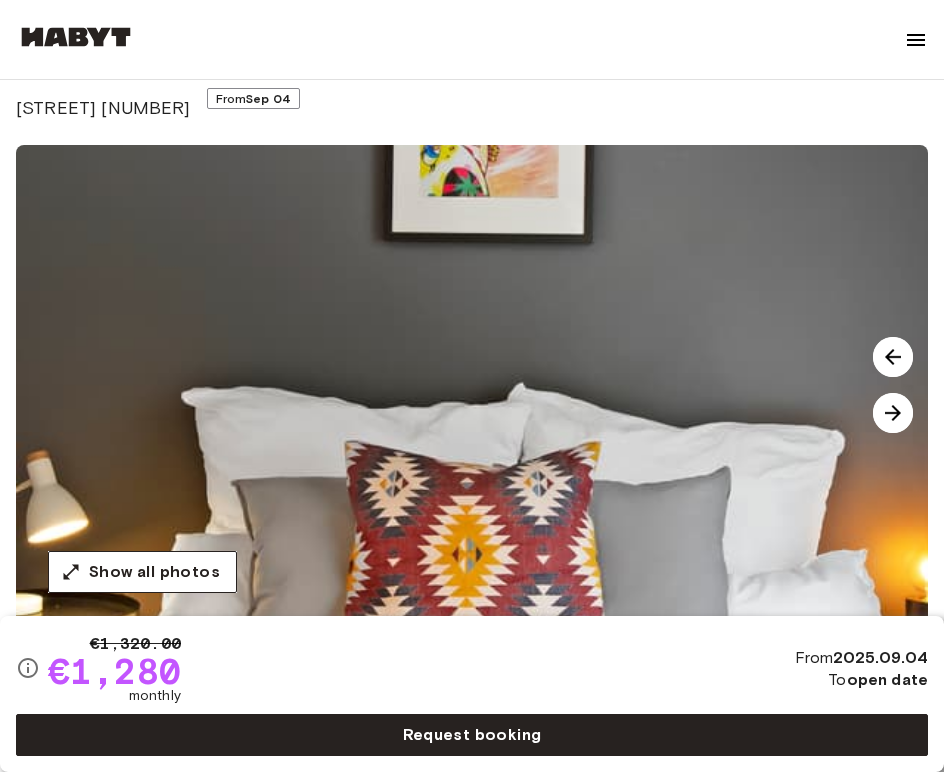 scroll, scrollTop: 100, scrollLeft: 0, axis: vertical 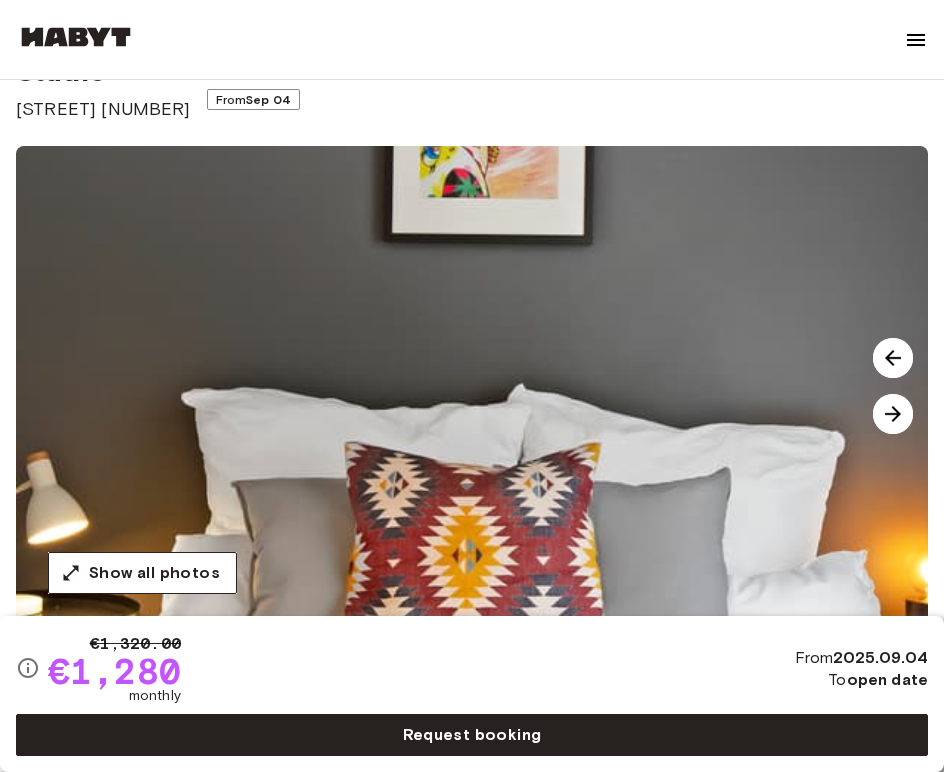 click on "[STREET] [NUMBER]" at bounding box center (103, 109) 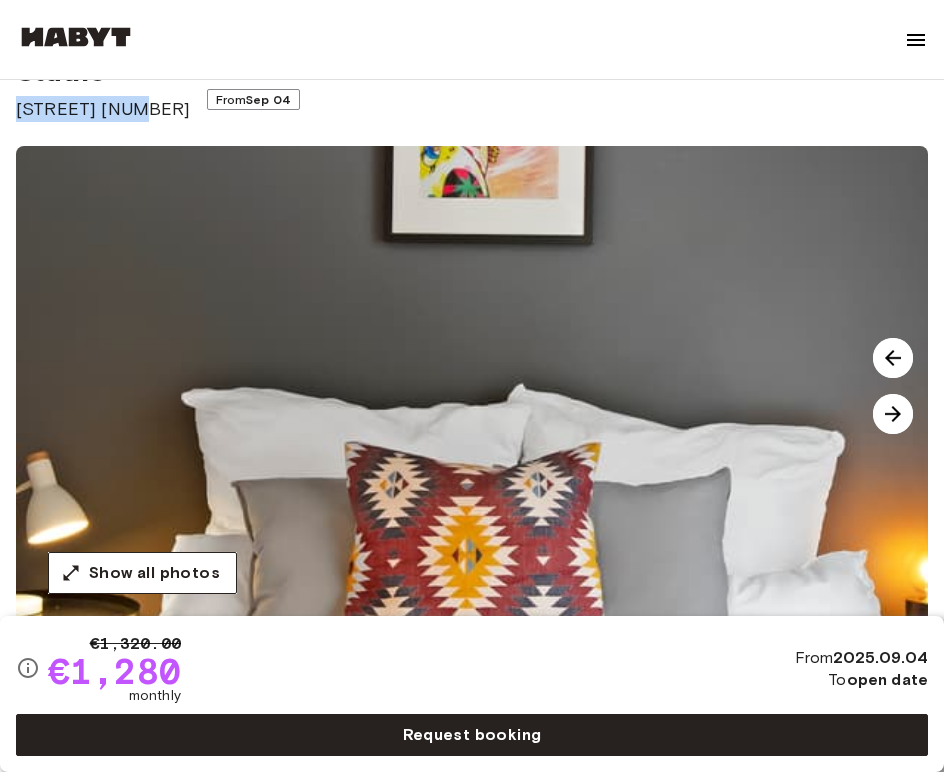 click at bounding box center (488, 386) 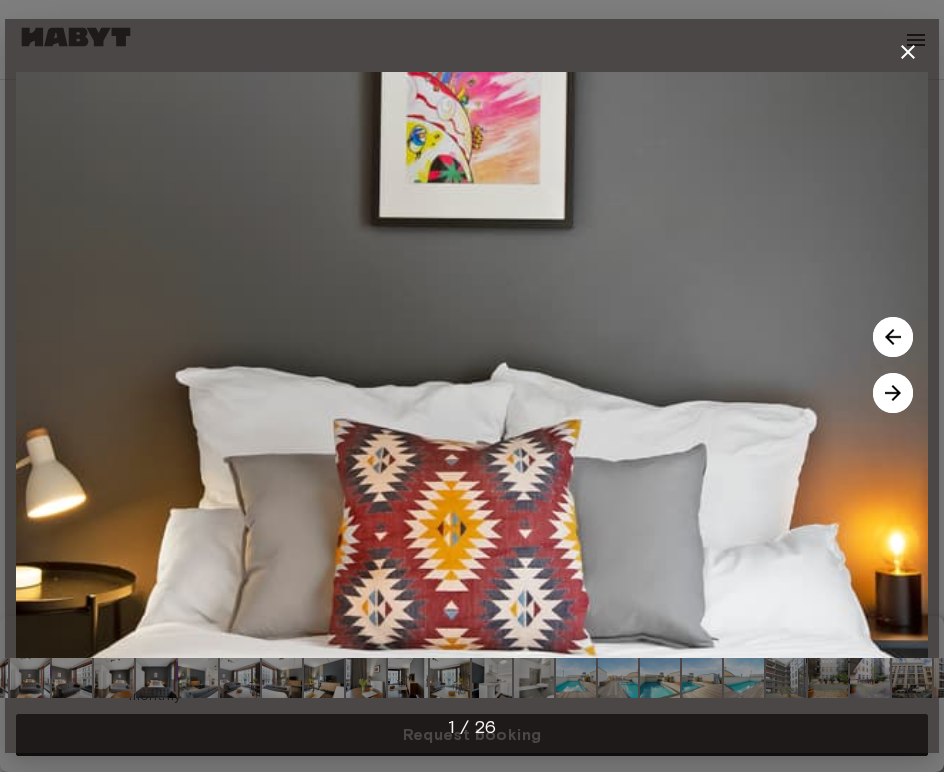 click at bounding box center [472, 365] 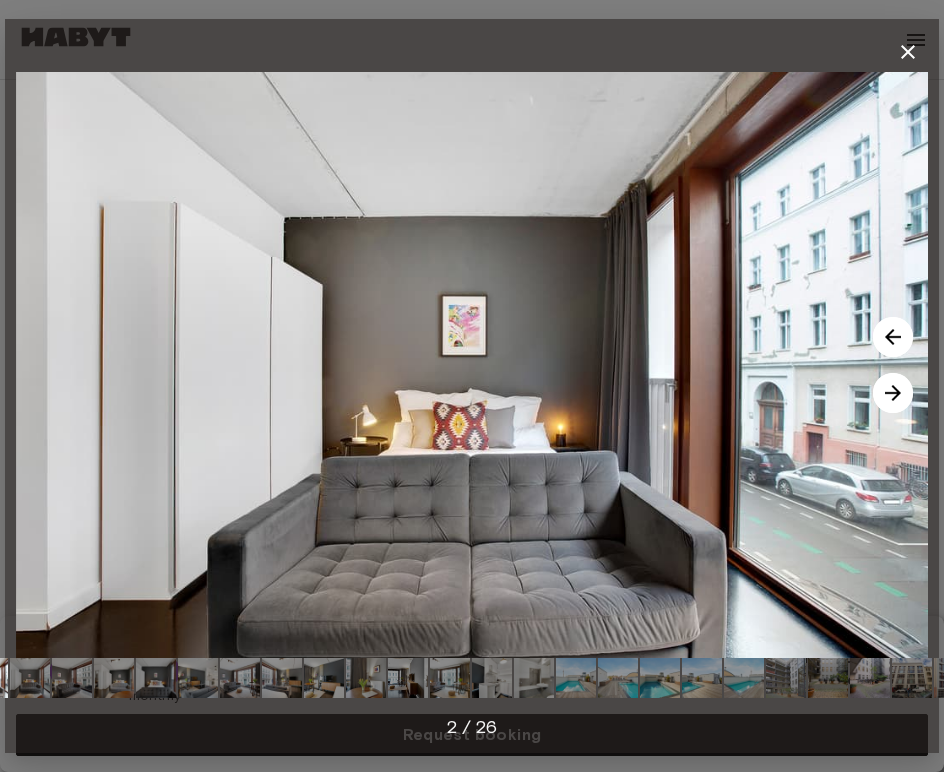 click at bounding box center (893, 393) 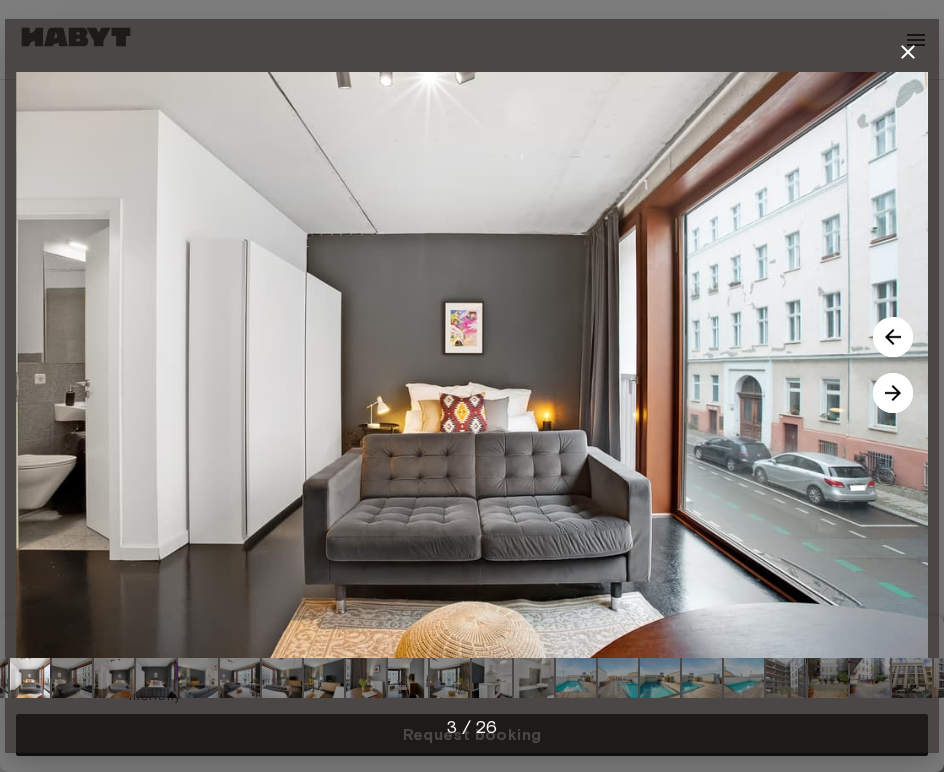 click at bounding box center (893, 393) 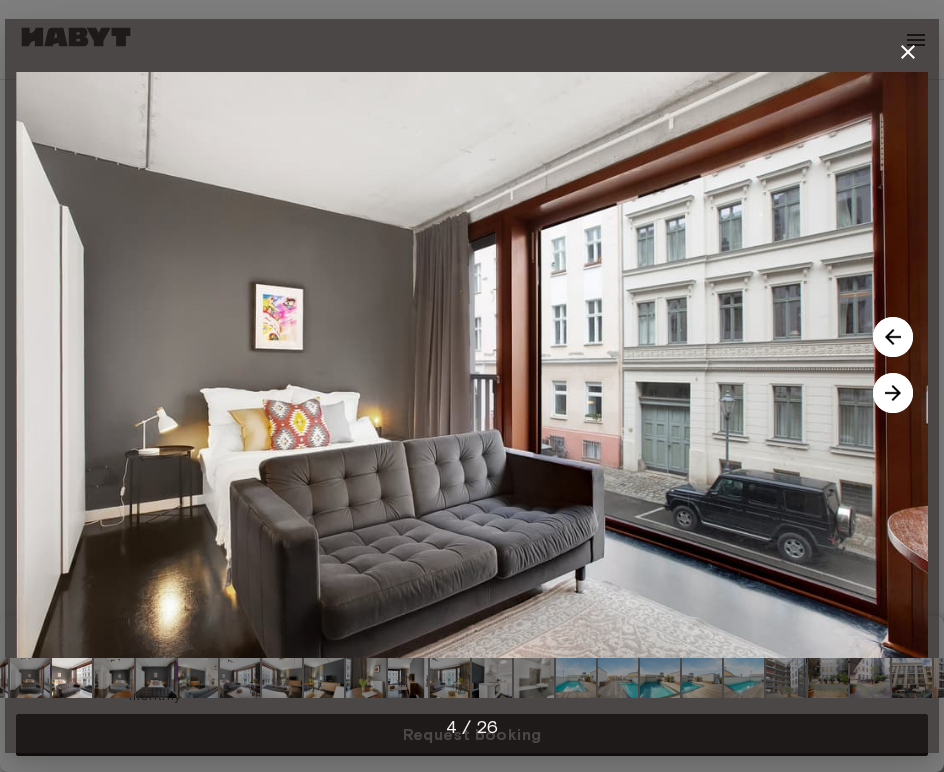 click at bounding box center [893, 393] 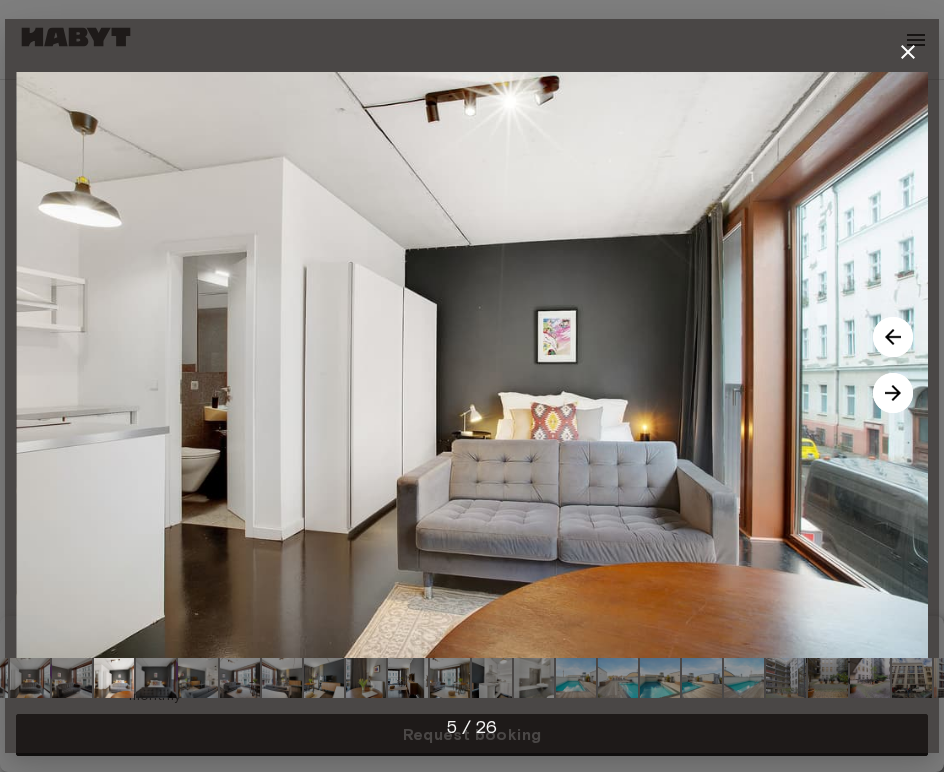click 